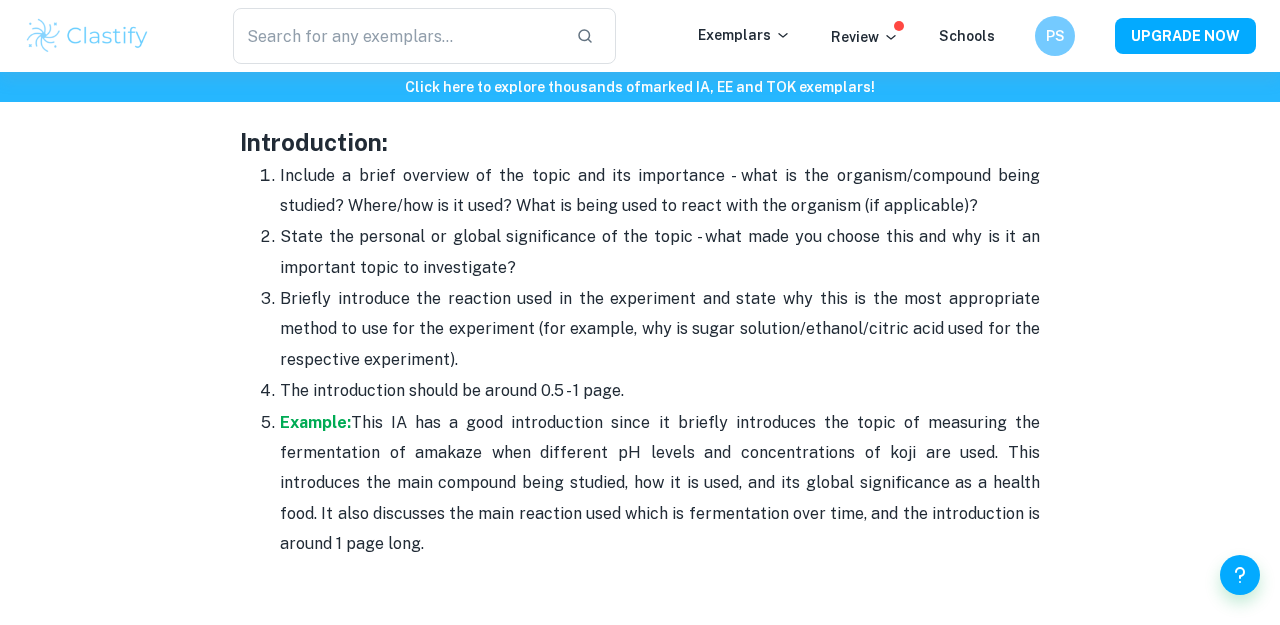scroll, scrollTop: 1300, scrollLeft: 0, axis: vertical 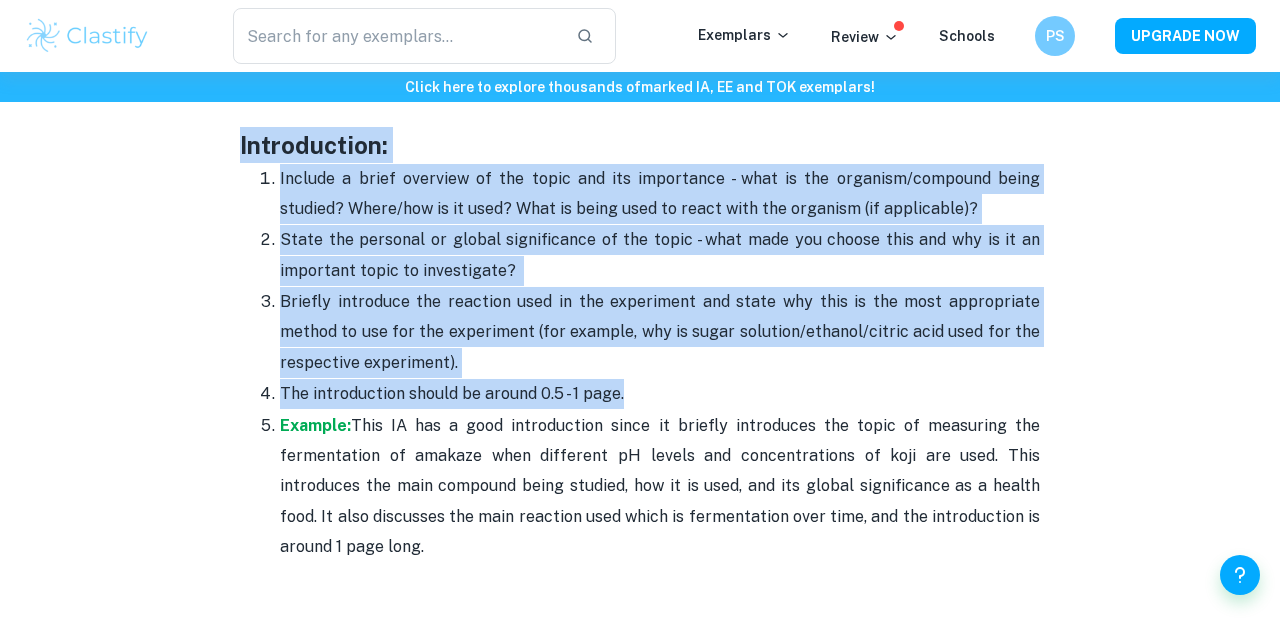 drag, startPoint x: 636, startPoint y: 407, endPoint x: 622, endPoint y: 404, distance: 14.3178215 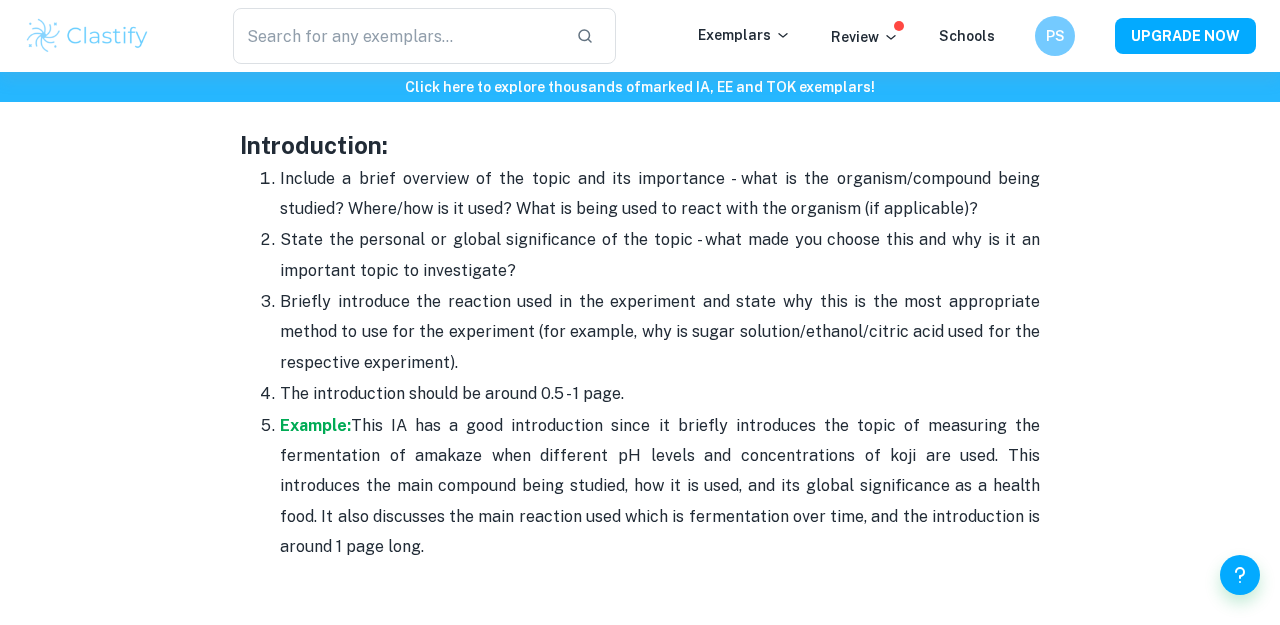 click on "Example:  This IA has a good introduction since it briefly introduces the topic of measuring the fermentation of amakaze when different pH levels and concentrations of koji are used. This introduces the main compound being studied, how it is used, and its global significance as a health food. It also discusses the main reaction used which is fermentation over time, and the introduction is around 1 page long." at bounding box center (660, 487) 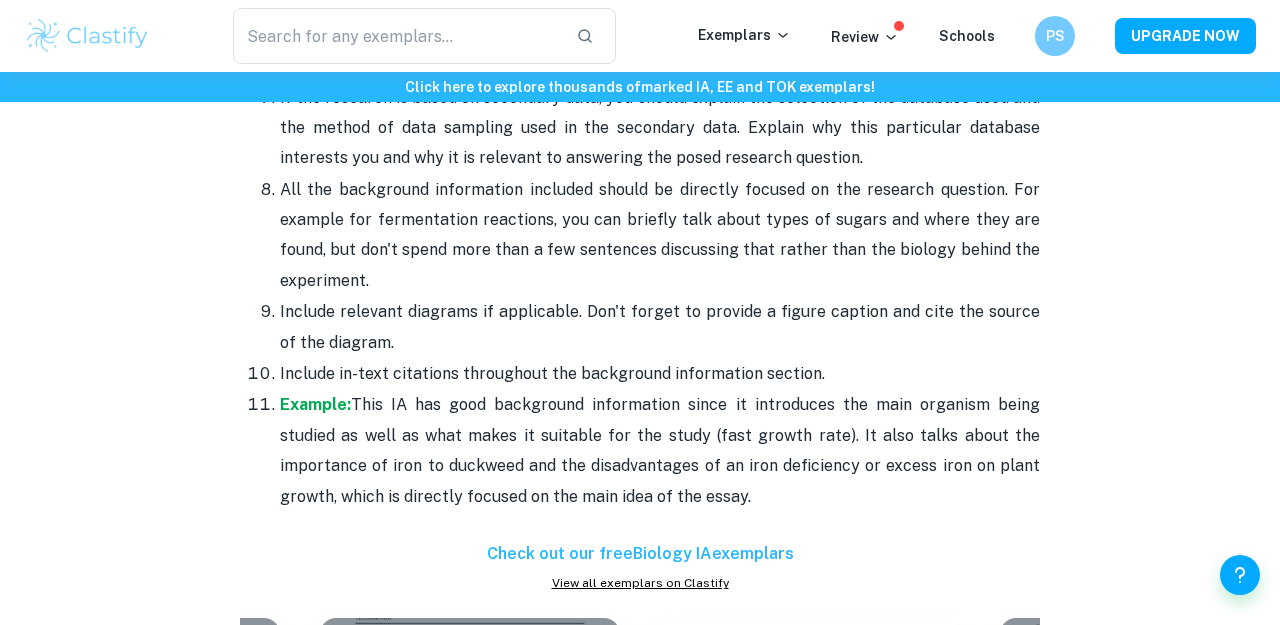 scroll, scrollTop: 2753, scrollLeft: 0, axis: vertical 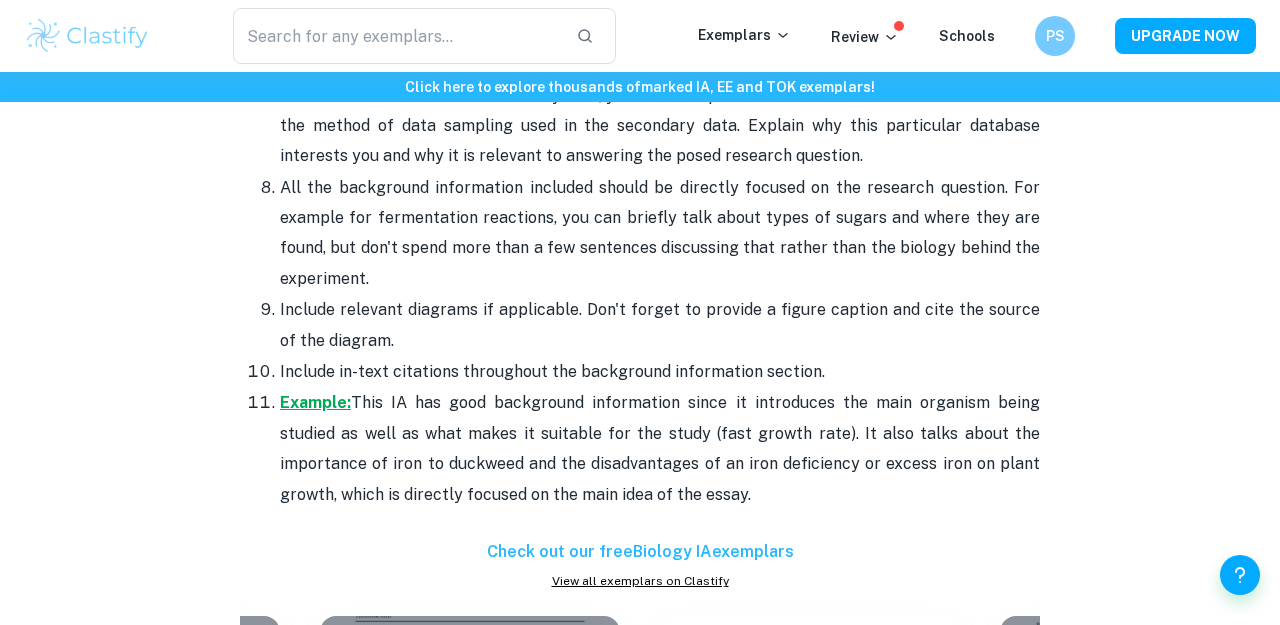 click on "Example:" at bounding box center [315, 402] 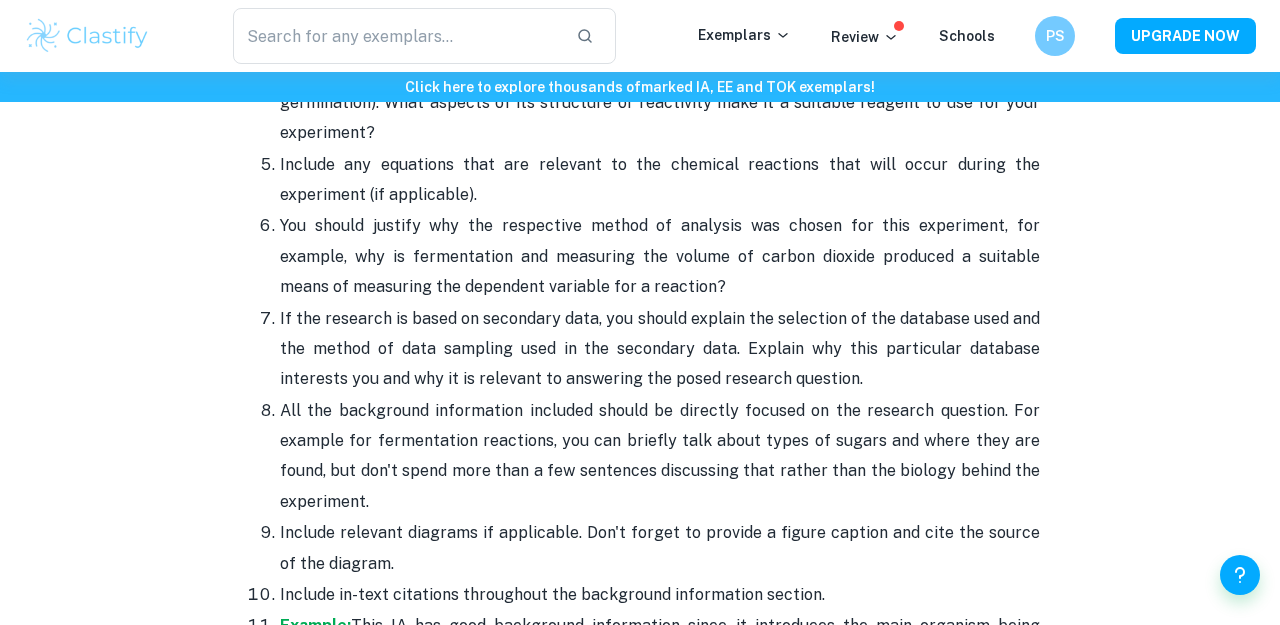 scroll, scrollTop: 2152, scrollLeft: 0, axis: vertical 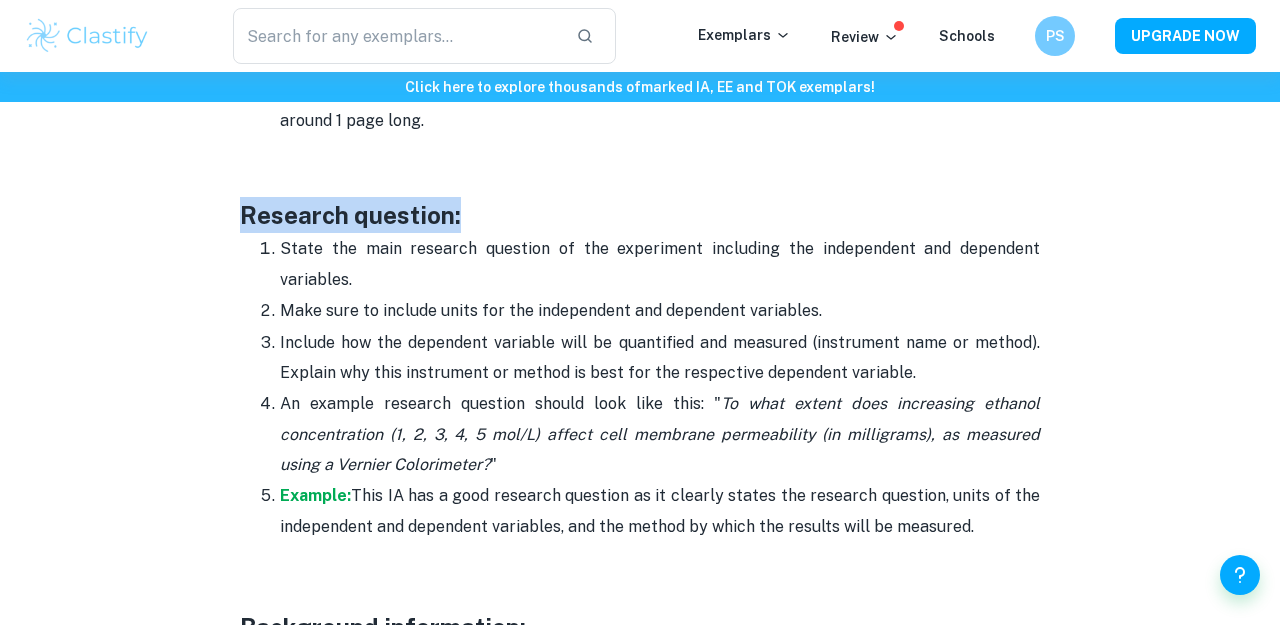 drag, startPoint x: 242, startPoint y: 213, endPoint x: 471, endPoint y: 211, distance: 229.00873 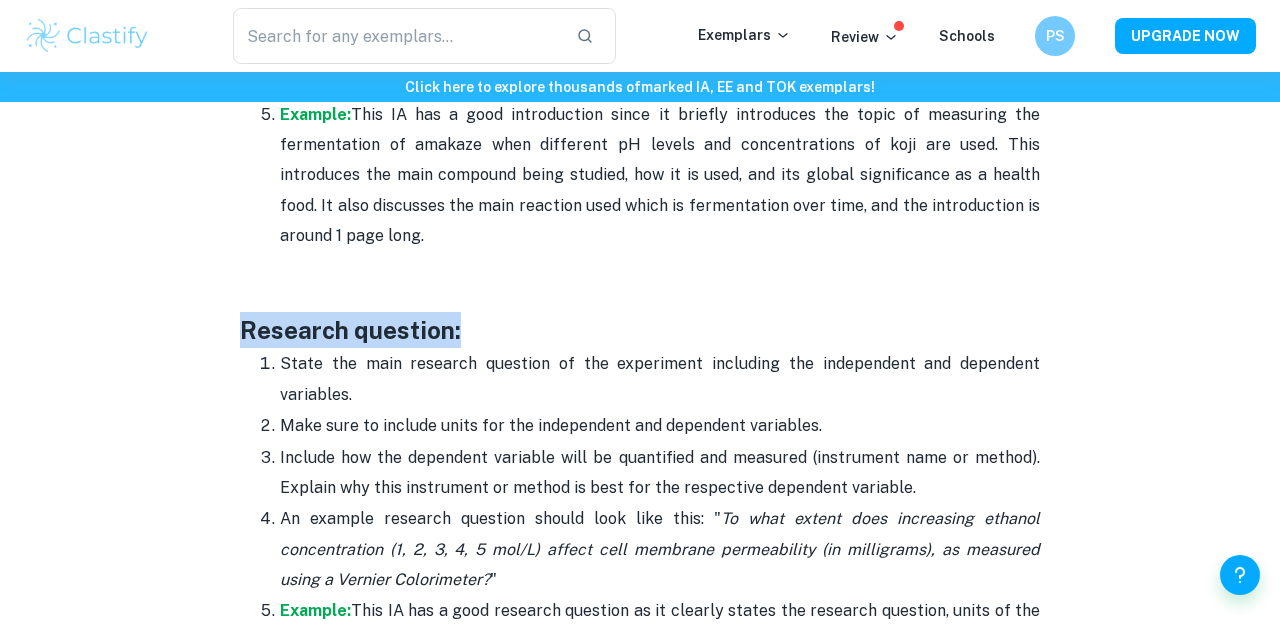 scroll, scrollTop: 1572, scrollLeft: 0, axis: vertical 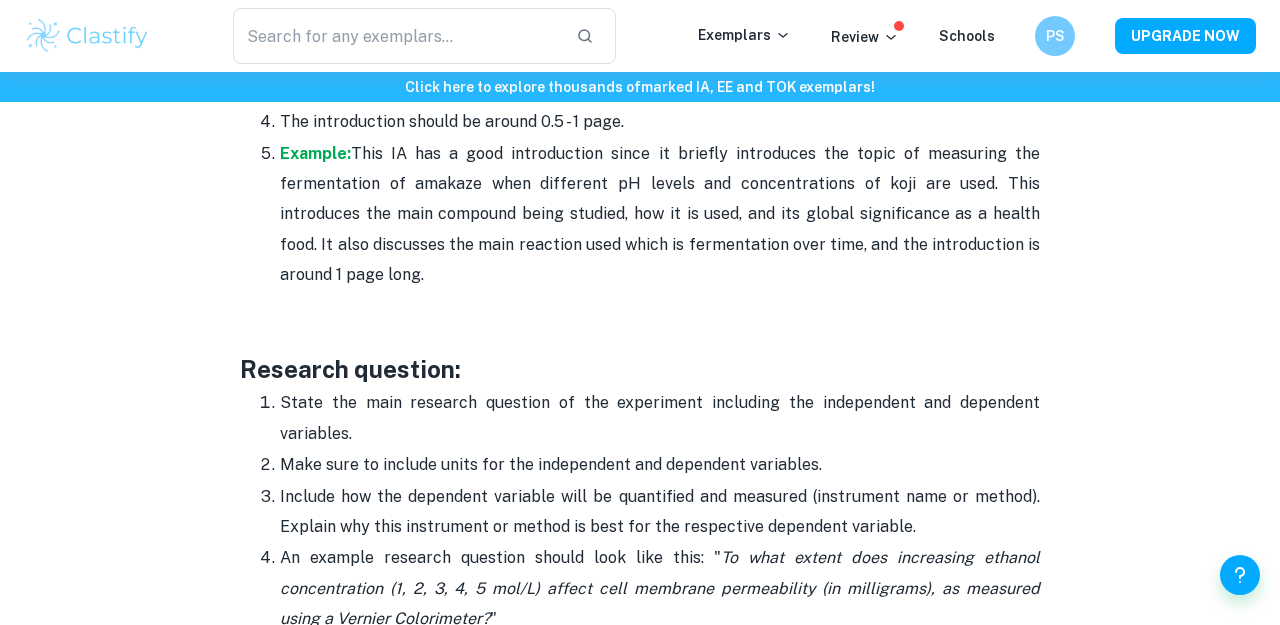 click at bounding box center (640, 306) 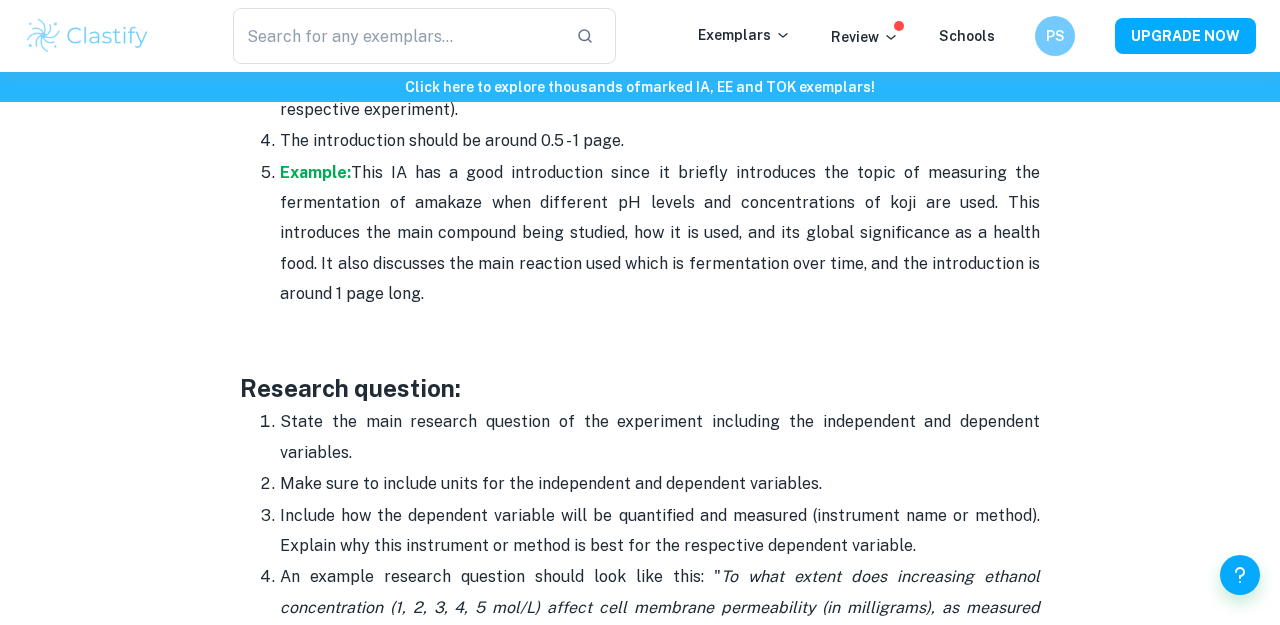 scroll, scrollTop: 1669, scrollLeft: 0, axis: vertical 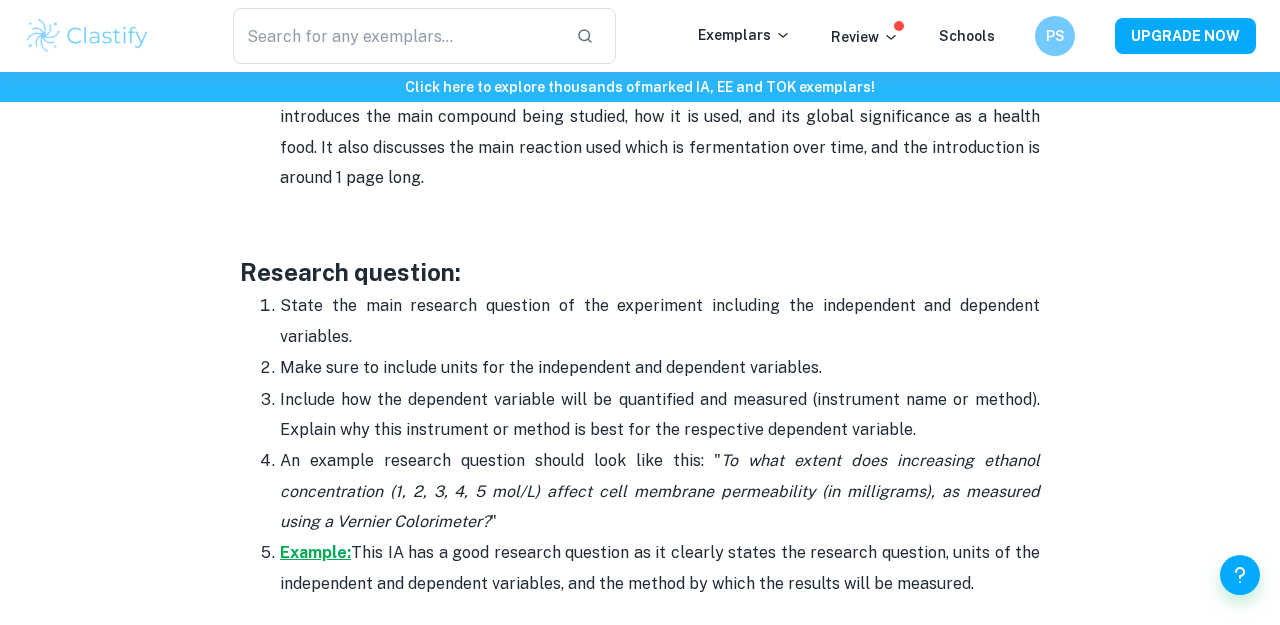 click on "Example:" at bounding box center [315, 552] 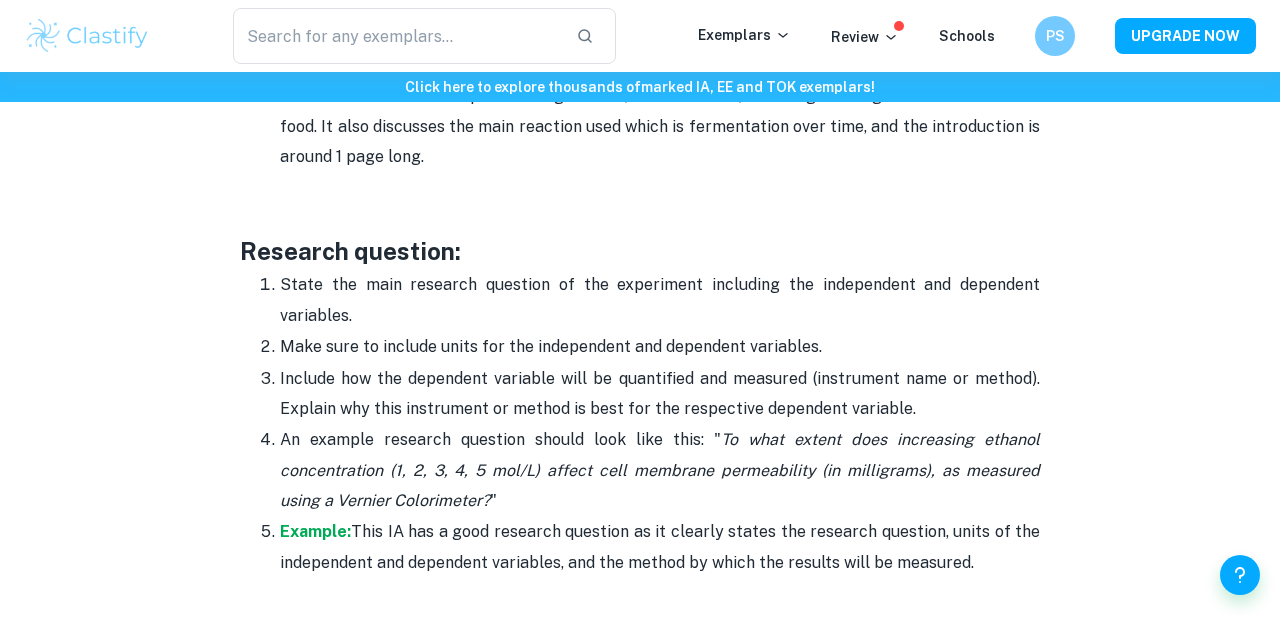 scroll, scrollTop: 1693, scrollLeft: 0, axis: vertical 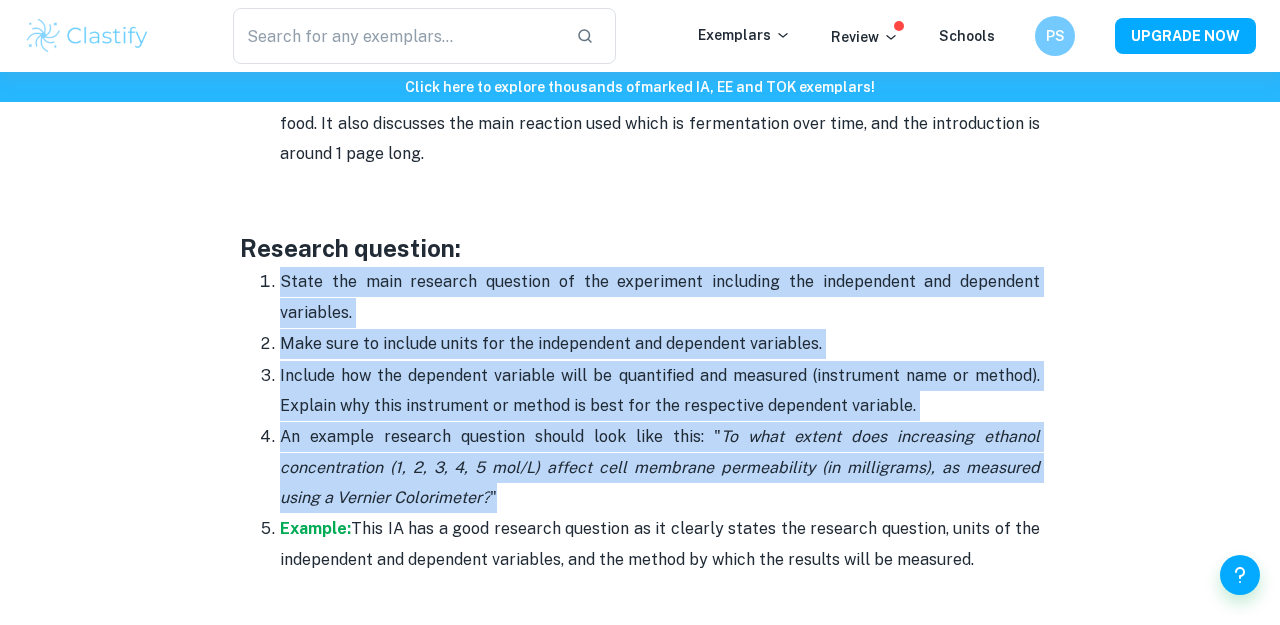 drag, startPoint x: 281, startPoint y: 282, endPoint x: 835, endPoint y: 487, distance: 590.7123 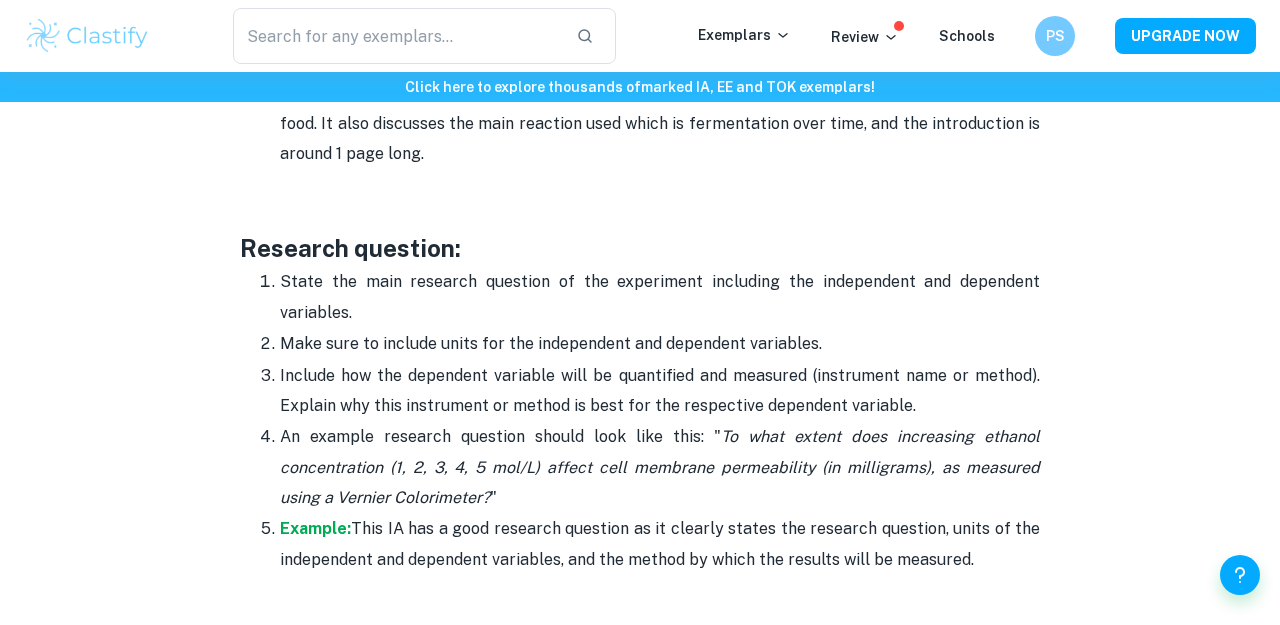 click on "Research question:" at bounding box center [640, 248] 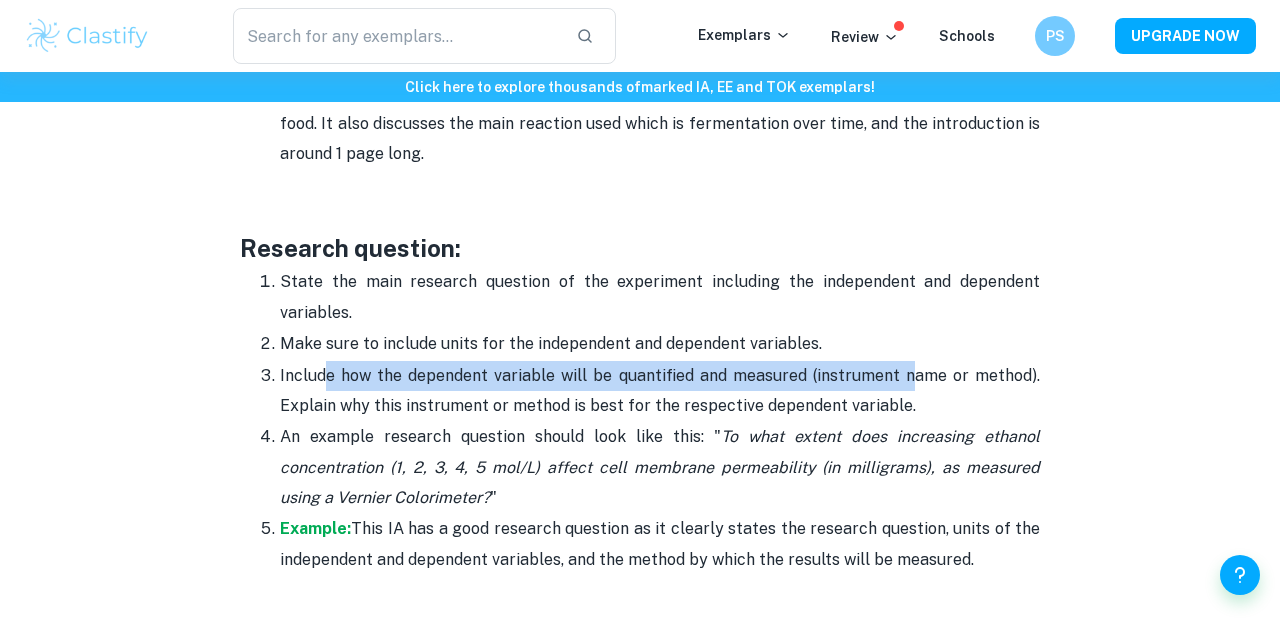 drag, startPoint x: 322, startPoint y: 378, endPoint x: 913, endPoint y: 386, distance: 591.05414 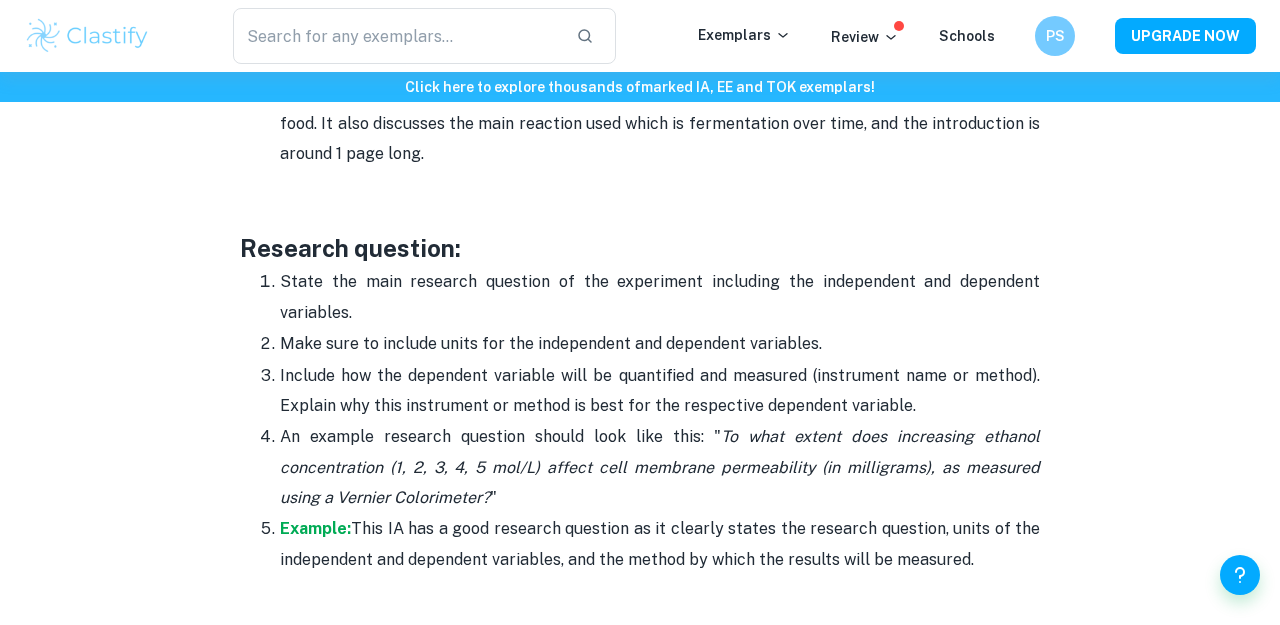 drag, startPoint x: 440, startPoint y: 403, endPoint x: 934, endPoint y: 412, distance: 494.08197 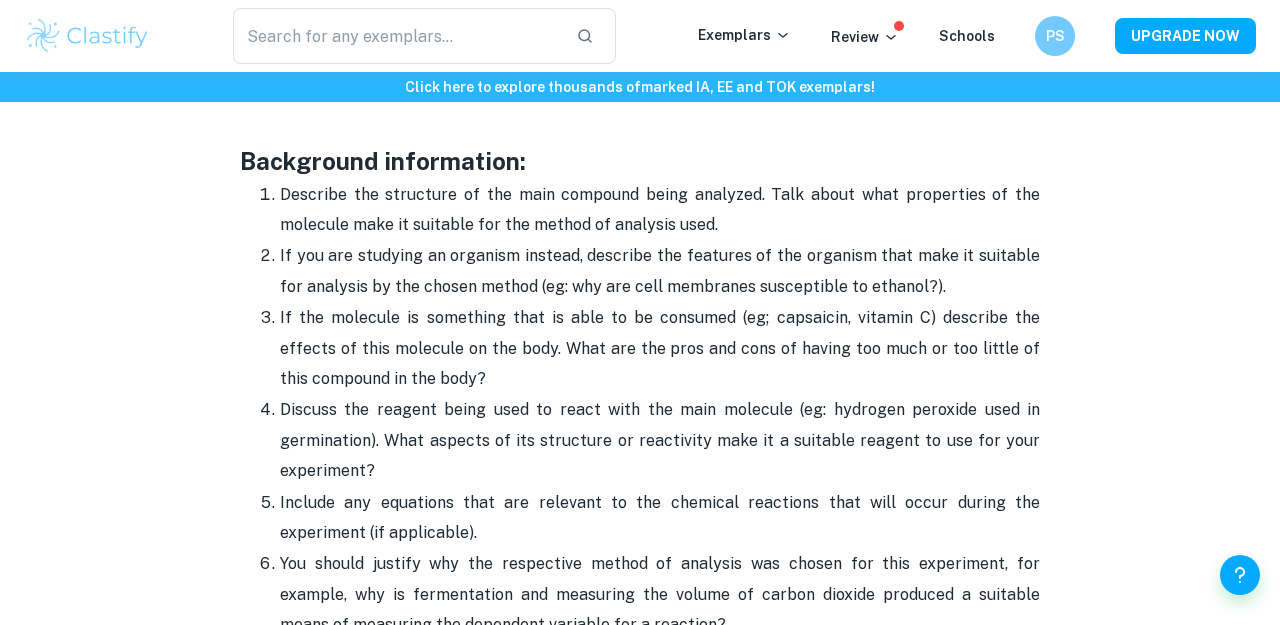 scroll, scrollTop: 2225, scrollLeft: 0, axis: vertical 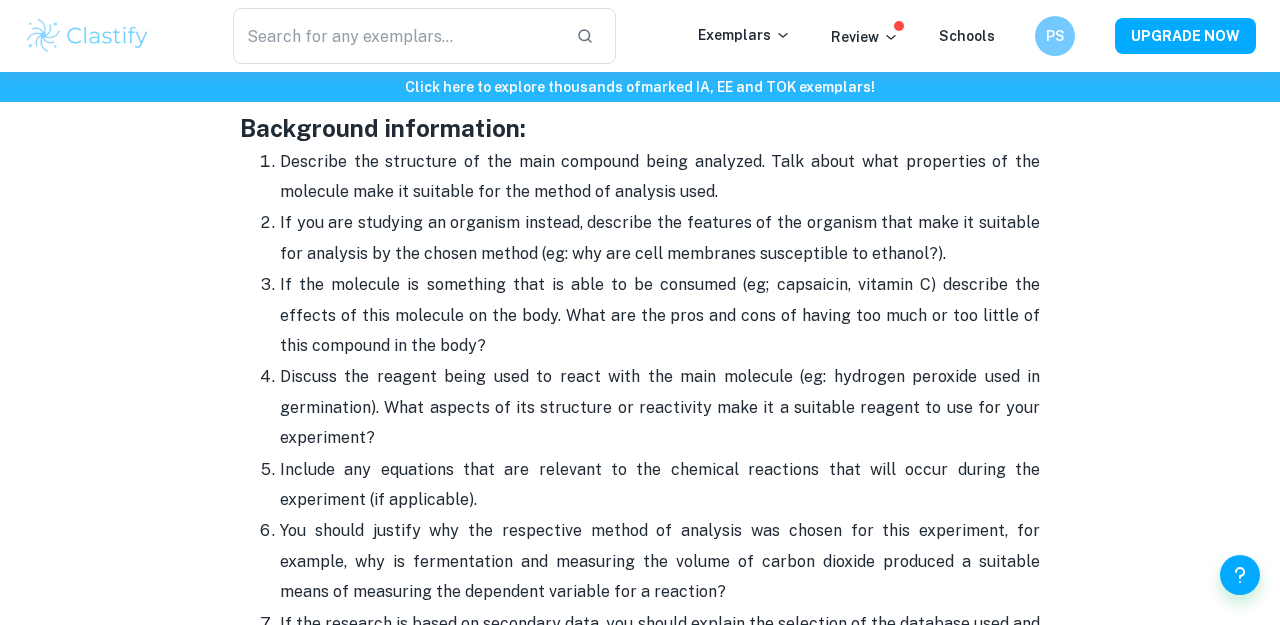 drag, startPoint x: 595, startPoint y: 168, endPoint x: 835, endPoint y: 202, distance: 242.39636 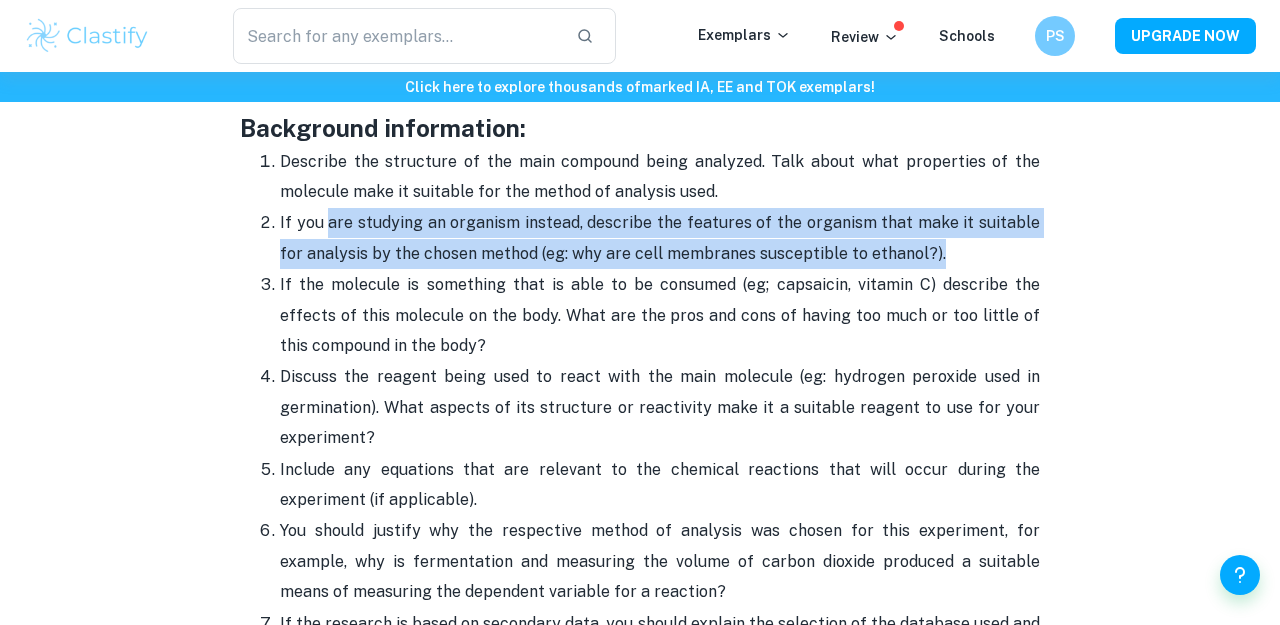 drag, startPoint x: 329, startPoint y: 218, endPoint x: 968, endPoint y: 252, distance: 639.9039 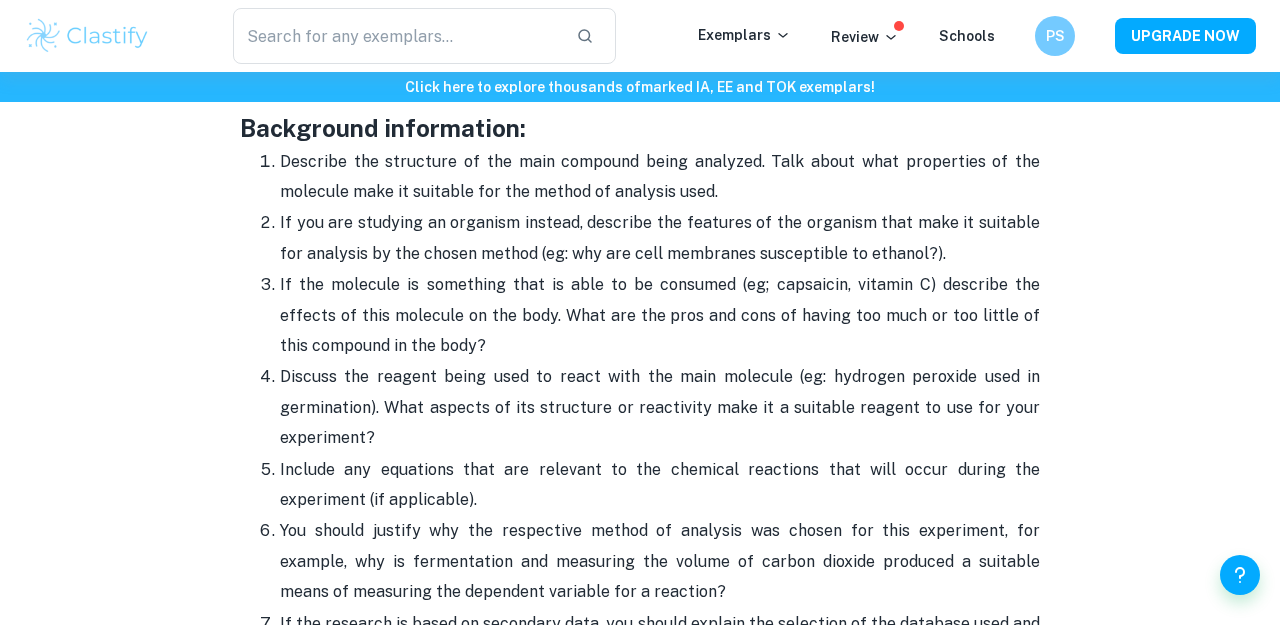 drag, startPoint x: 272, startPoint y: 281, endPoint x: 493, endPoint y: 339, distance: 228.48413 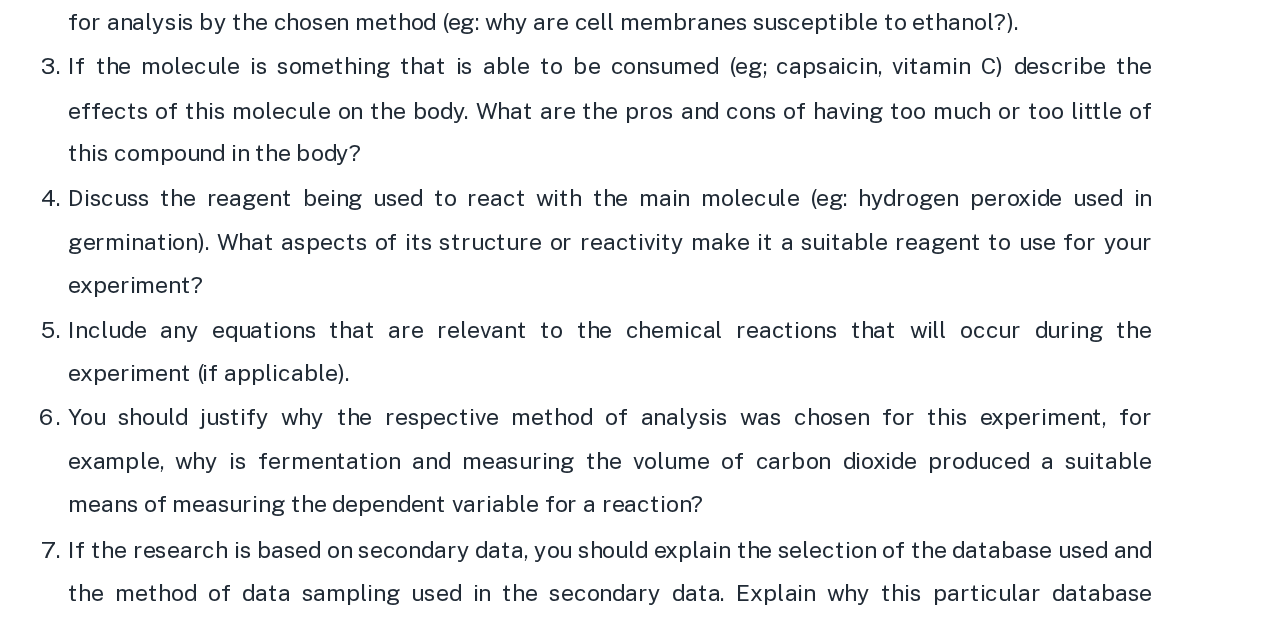 scroll, scrollTop: 2288, scrollLeft: 0, axis: vertical 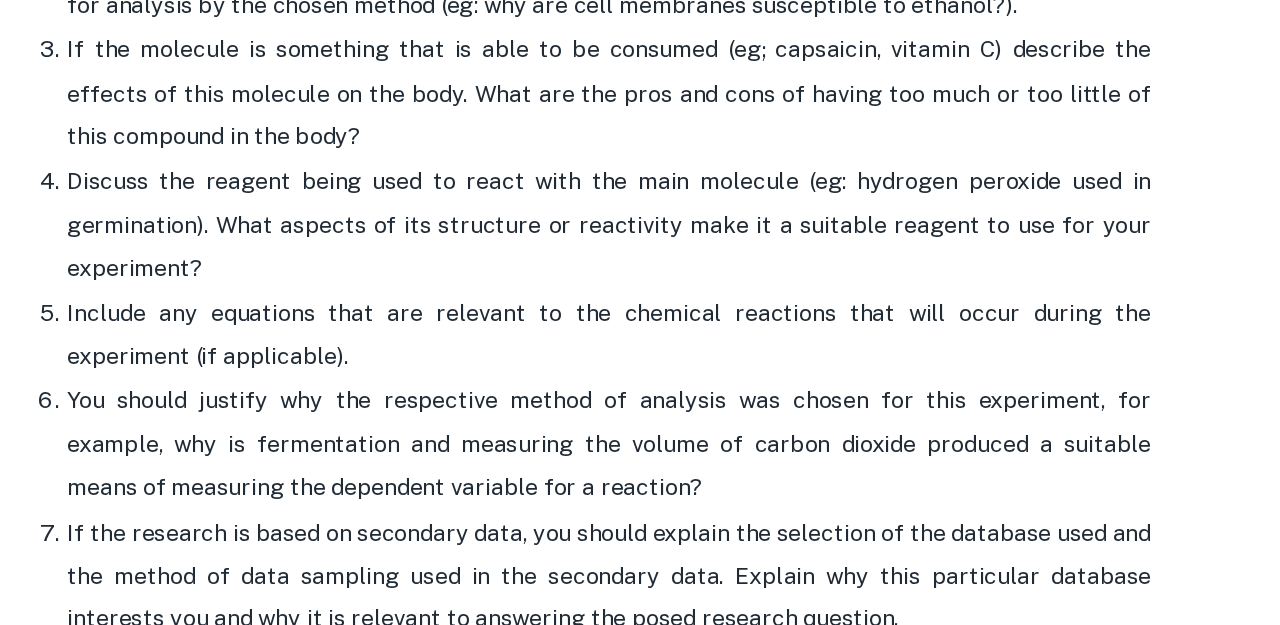 click on "Discuss the reagent being used to react with the main molecule (eg: hydrogen peroxide used in germination). What aspects of its structure or reactivity make it a suitable reagent to use for your experiment?" at bounding box center [660, 344] 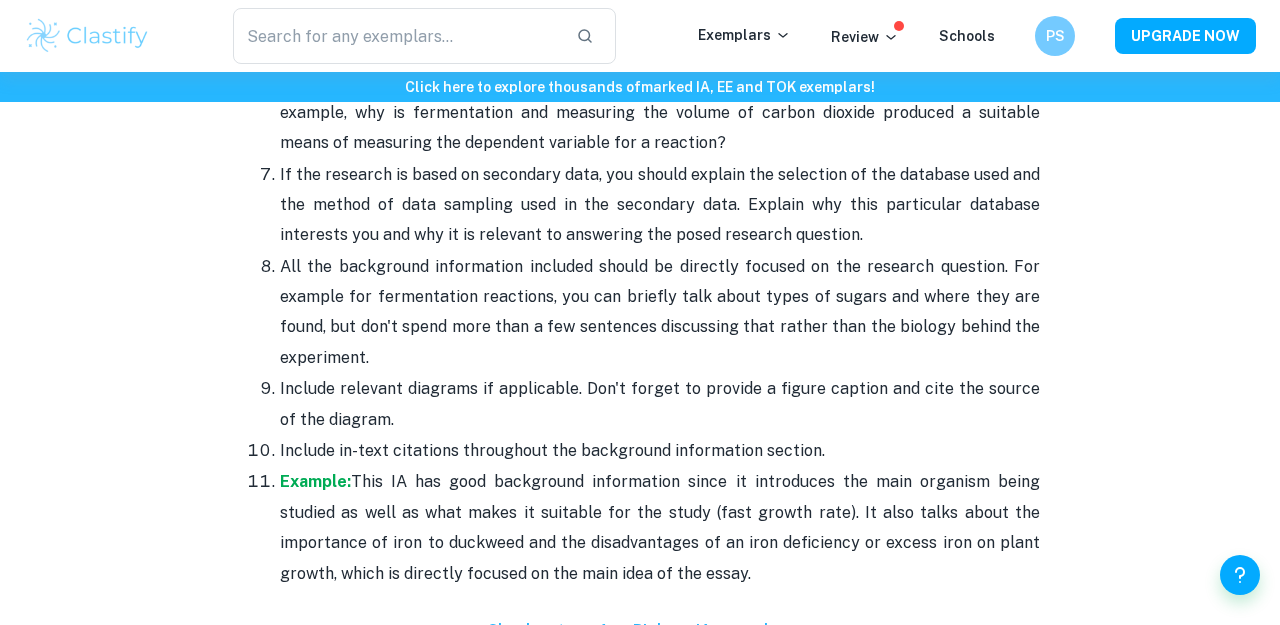 scroll, scrollTop: 2699, scrollLeft: 0, axis: vertical 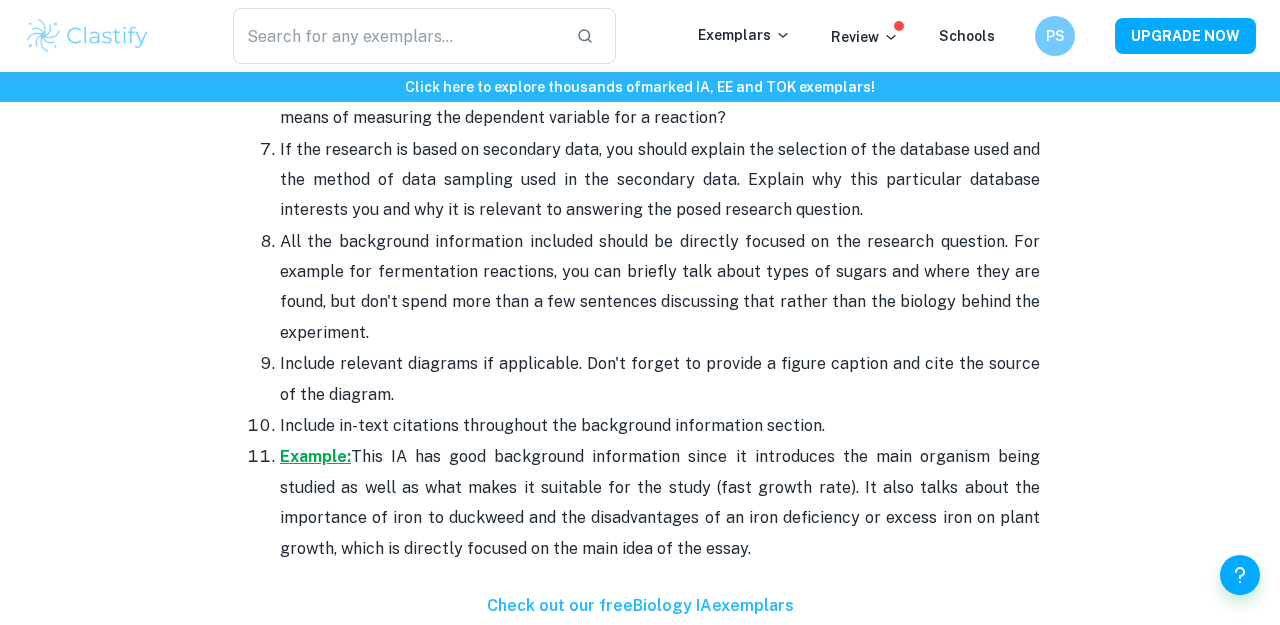 click on "Example:" at bounding box center [315, 456] 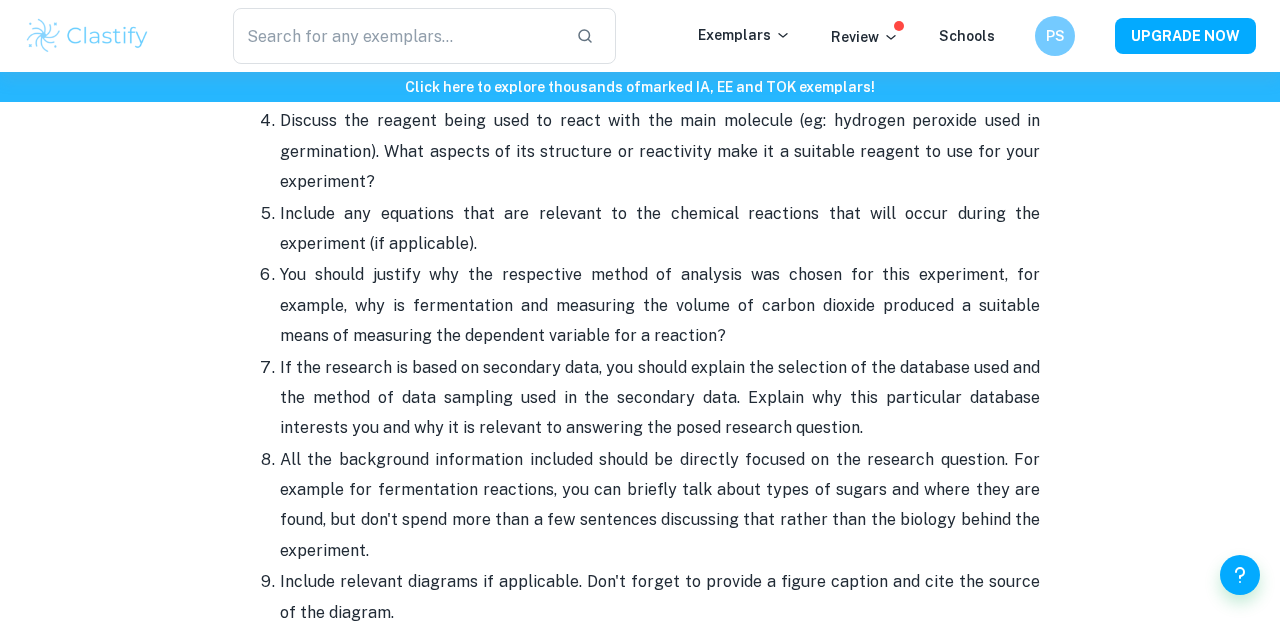 scroll, scrollTop: 2468, scrollLeft: 0, axis: vertical 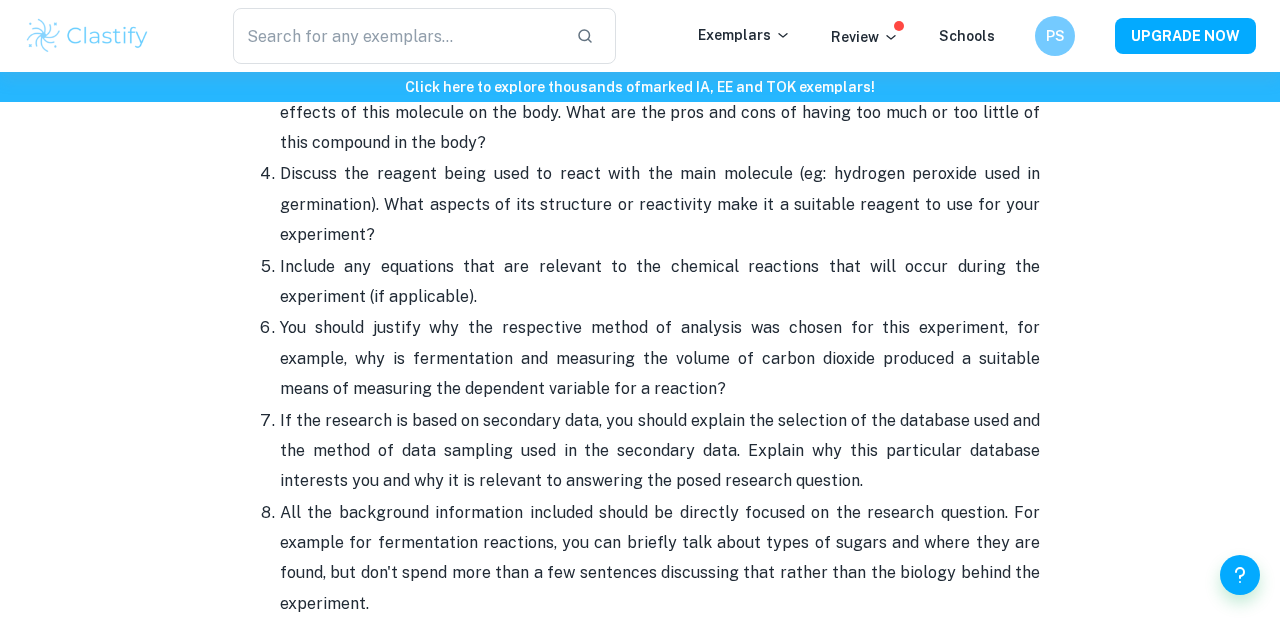 click on "Discuss the reagent being used to react with the main molecule (eg: hydrogen peroxide used in germination). What aspects of its structure or reactivity make it a suitable reagent to use for your experiment?" at bounding box center [660, 204] 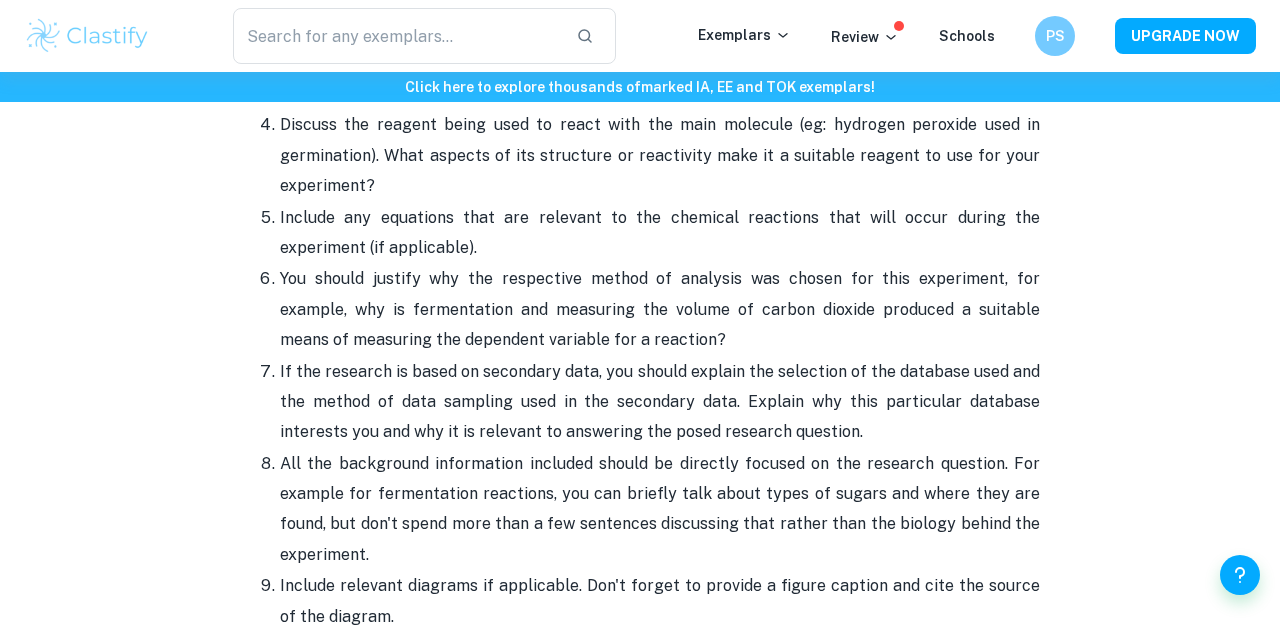 scroll, scrollTop: 2482, scrollLeft: 0, axis: vertical 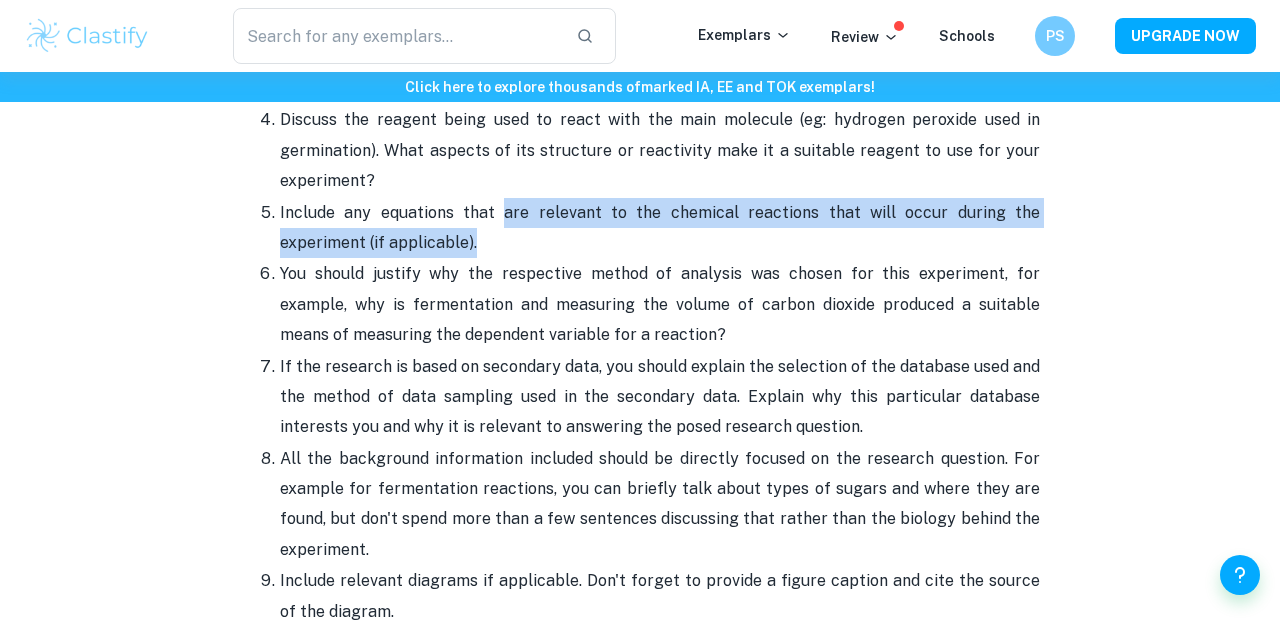 drag, startPoint x: 481, startPoint y: 205, endPoint x: 505, endPoint y: 233, distance: 36.878178 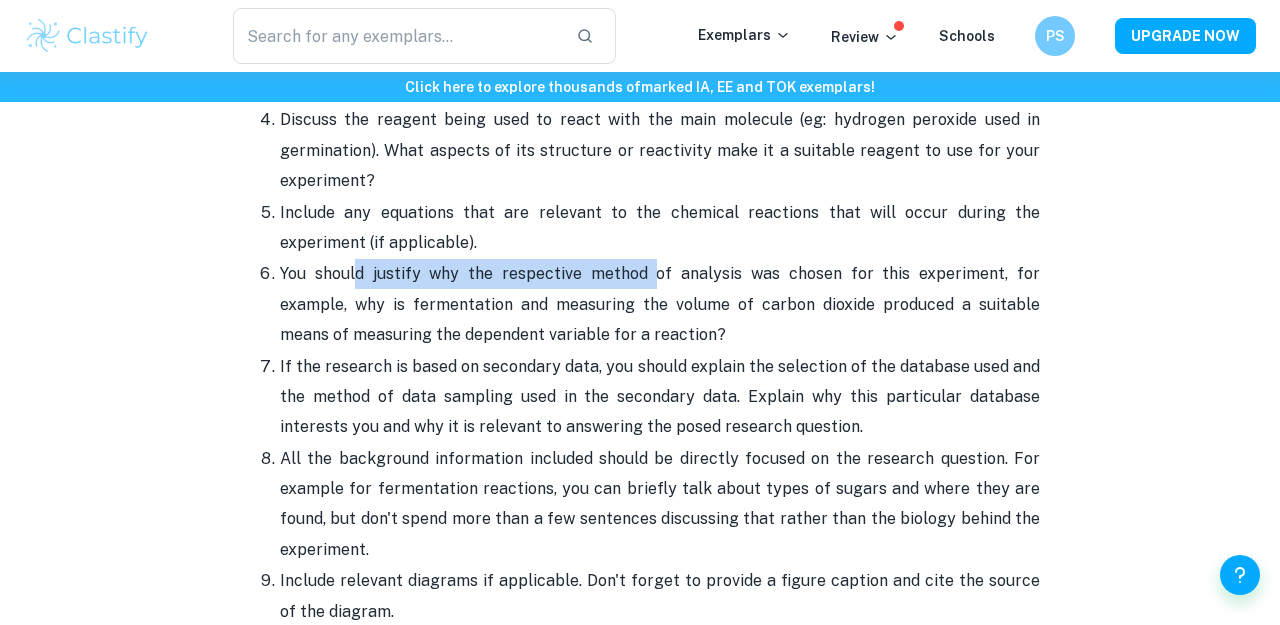 drag, startPoint x: 355, startPoint y: 271, endPoint x: 624, endPoint y: 275, distance: 269.02972 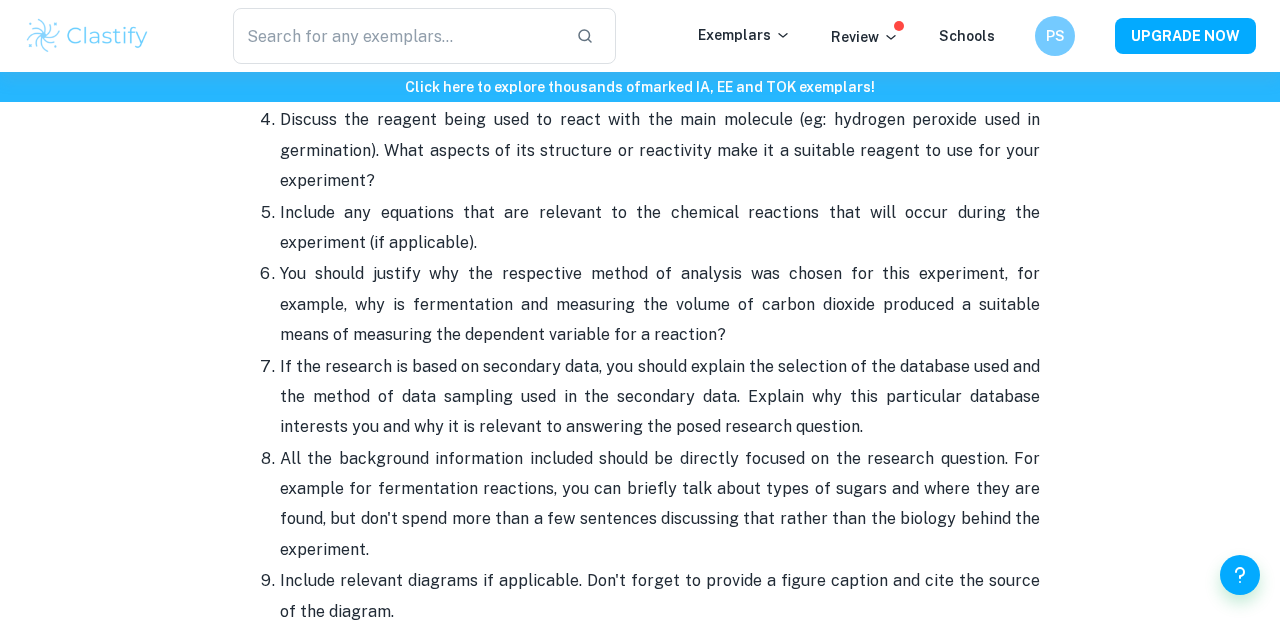 drag, startPoint x: 624, startPoint y: 275, endPoint x: 671, endPoint y: 340, distance: 80.21222 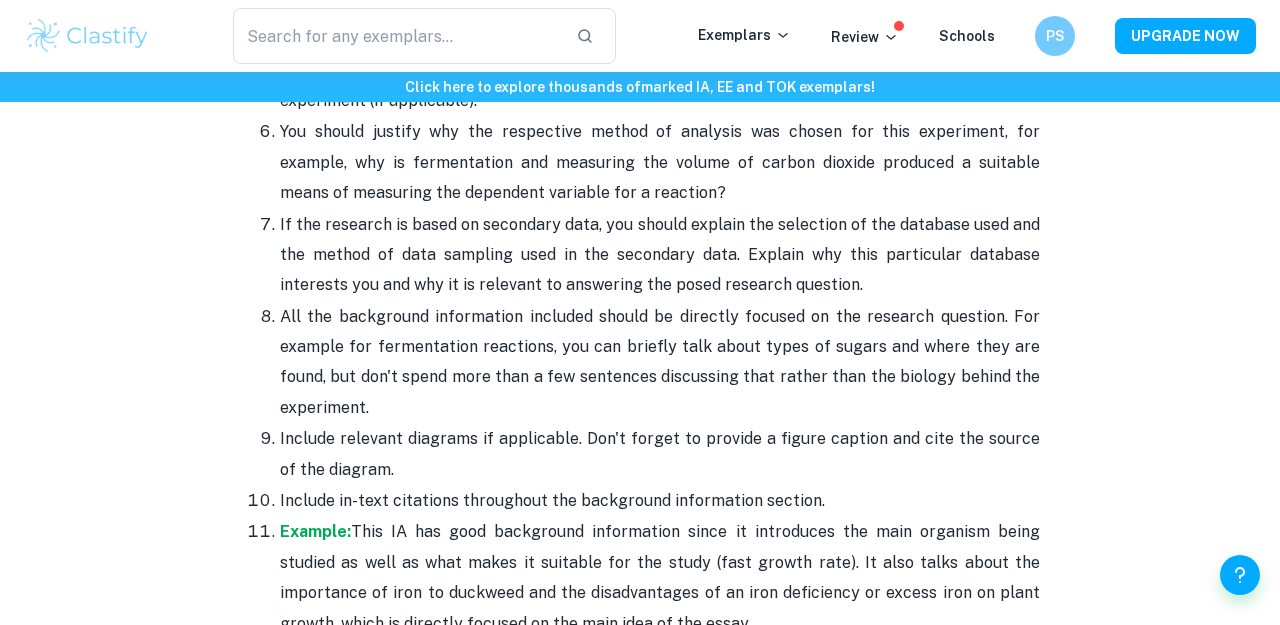 scroll, scrollTop: 2625, scrollLeft: 0, axis: vertical 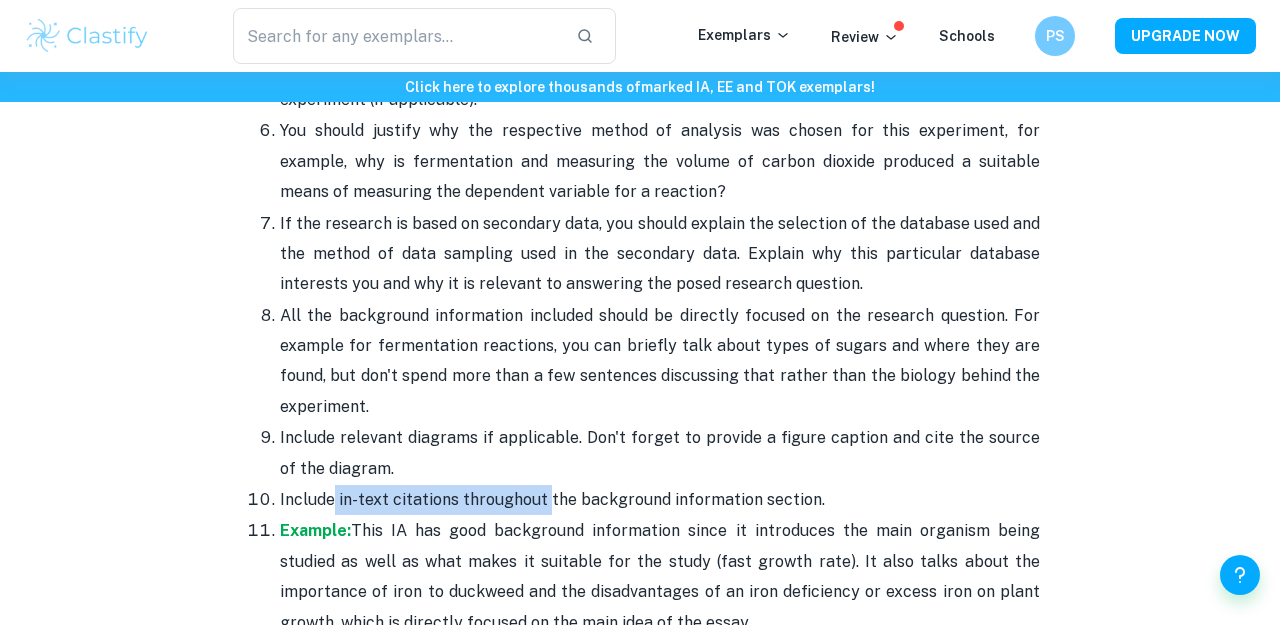 drag, startPoint x: 333, startPoint y: 495, endPoint x: 548, endPoint y: 489, distance: 215.08371 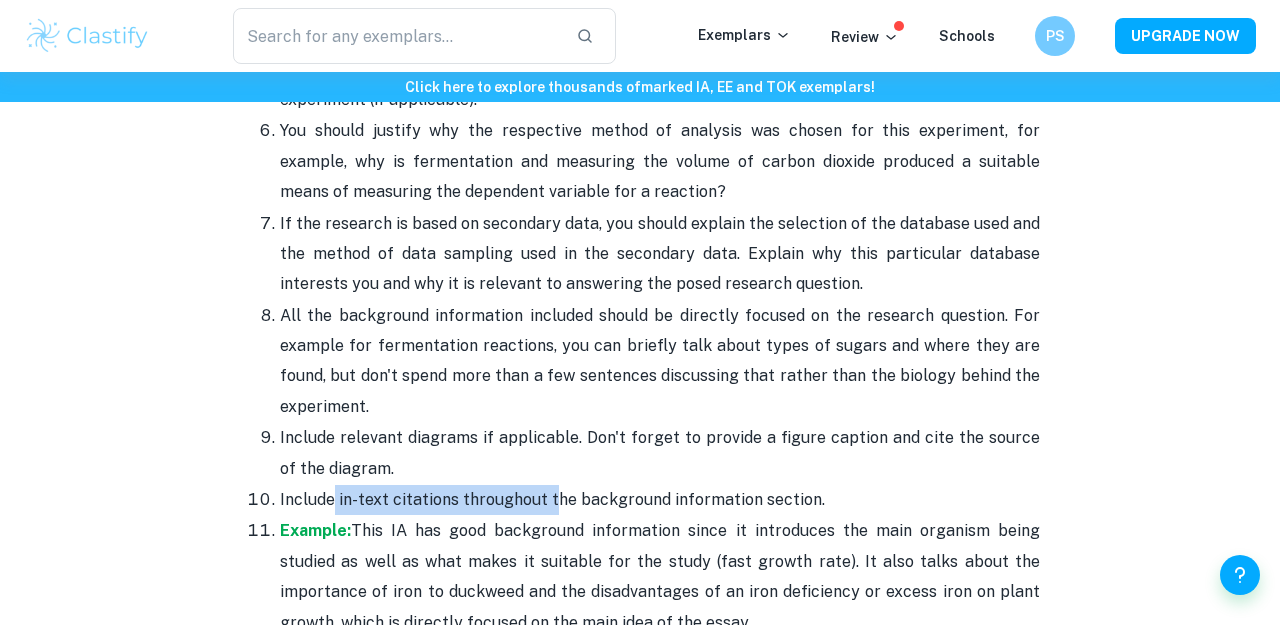 click on "Include in-text citations throughout the background information section." at bounding box center [660, 500] 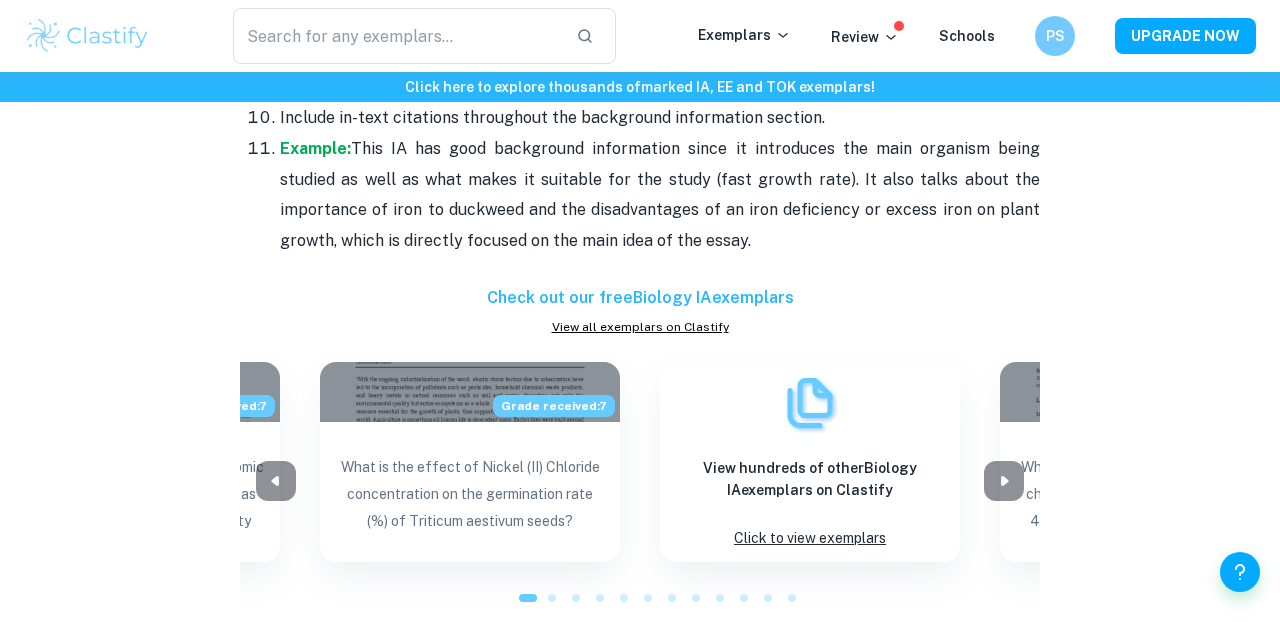 scroll, scrollTop: 2808, scrollLeft: 0, axis: vertical 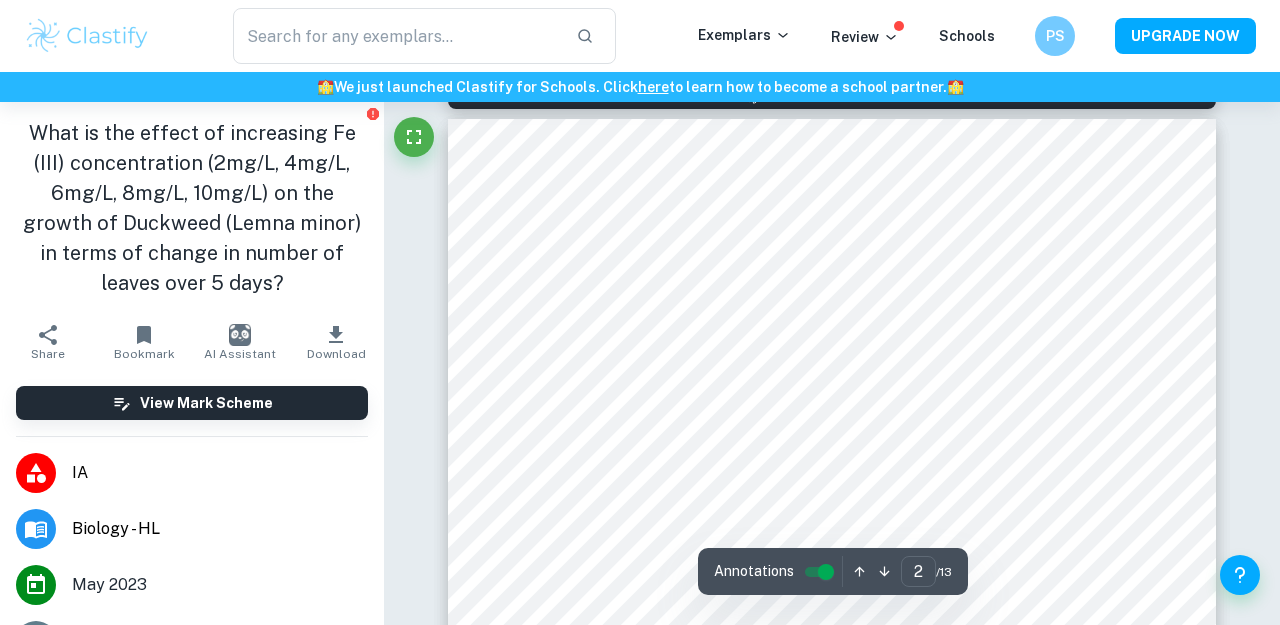 type on "1" 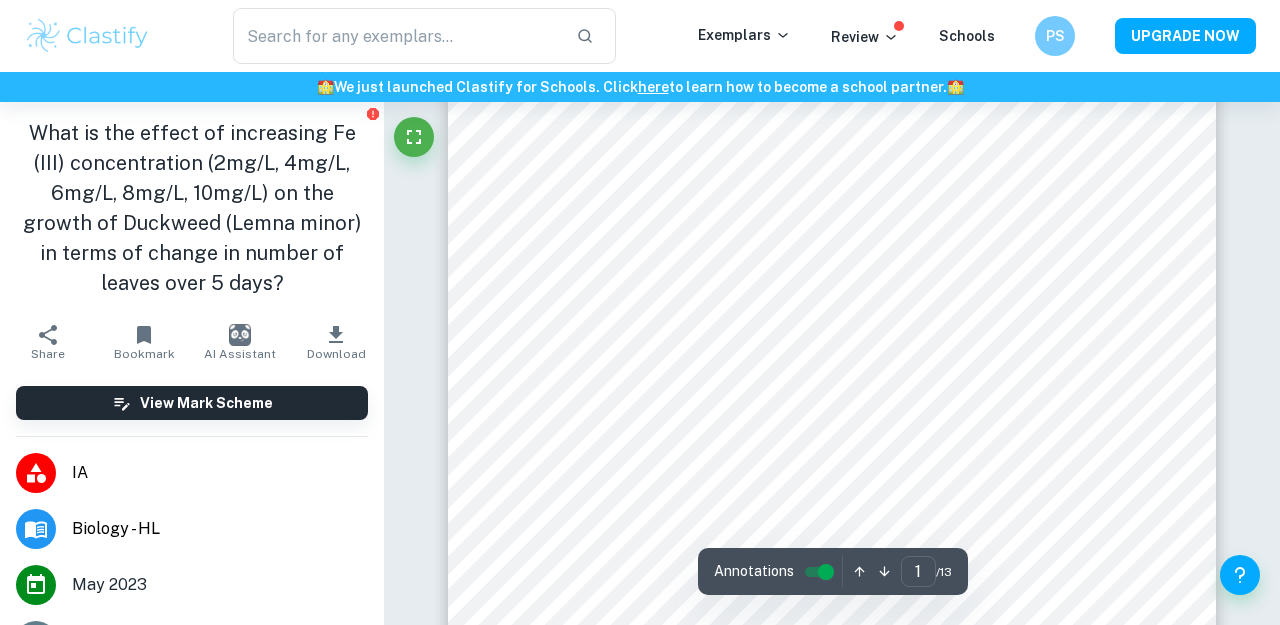 scroll, scrollTop: 293, scrollLeft: 0, axis: vertical 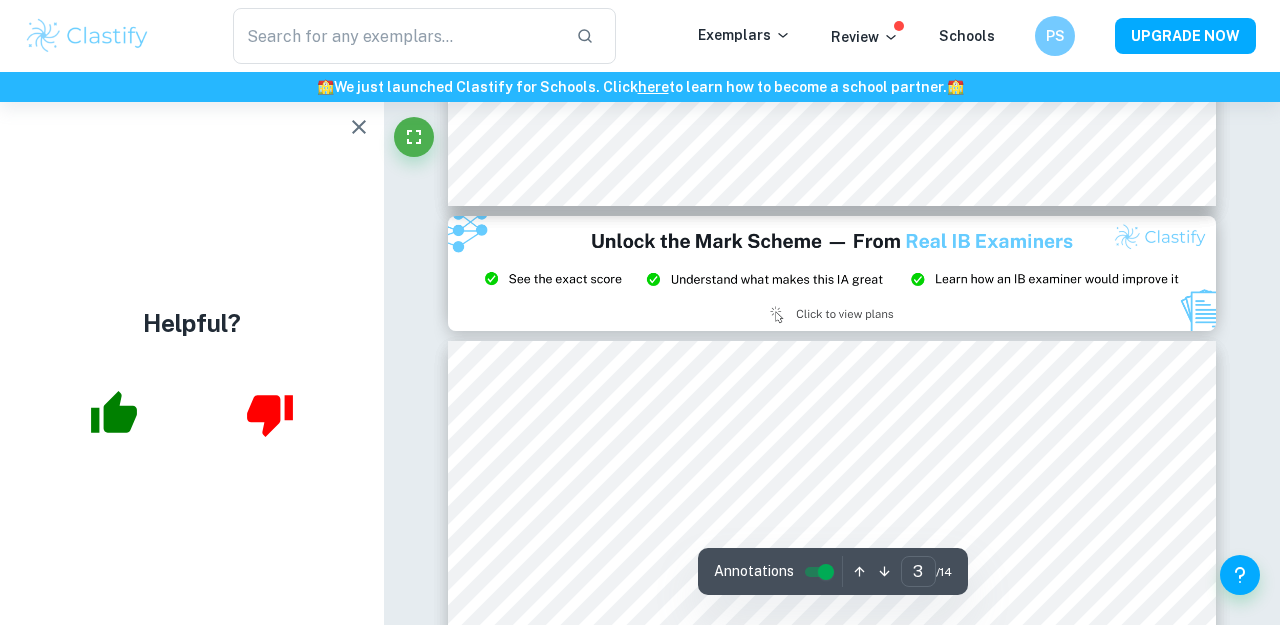 type on "2" 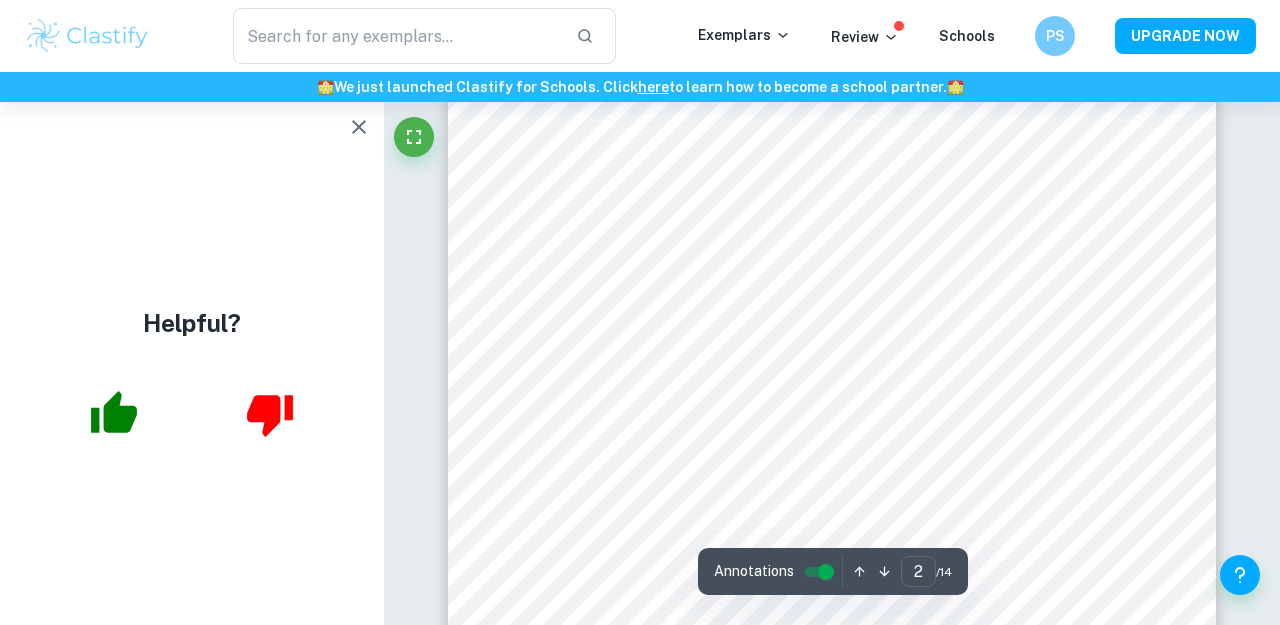 scroll, scrollTop: 1356, scrollLeft: 0, axis: vertical 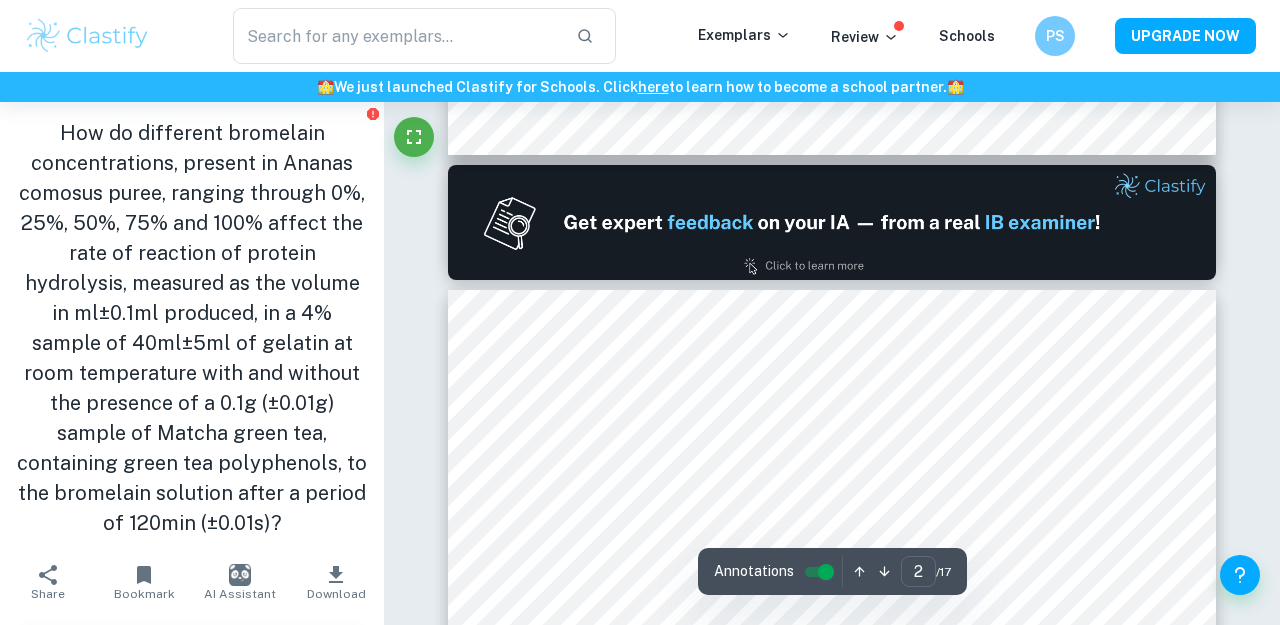 type on "1" 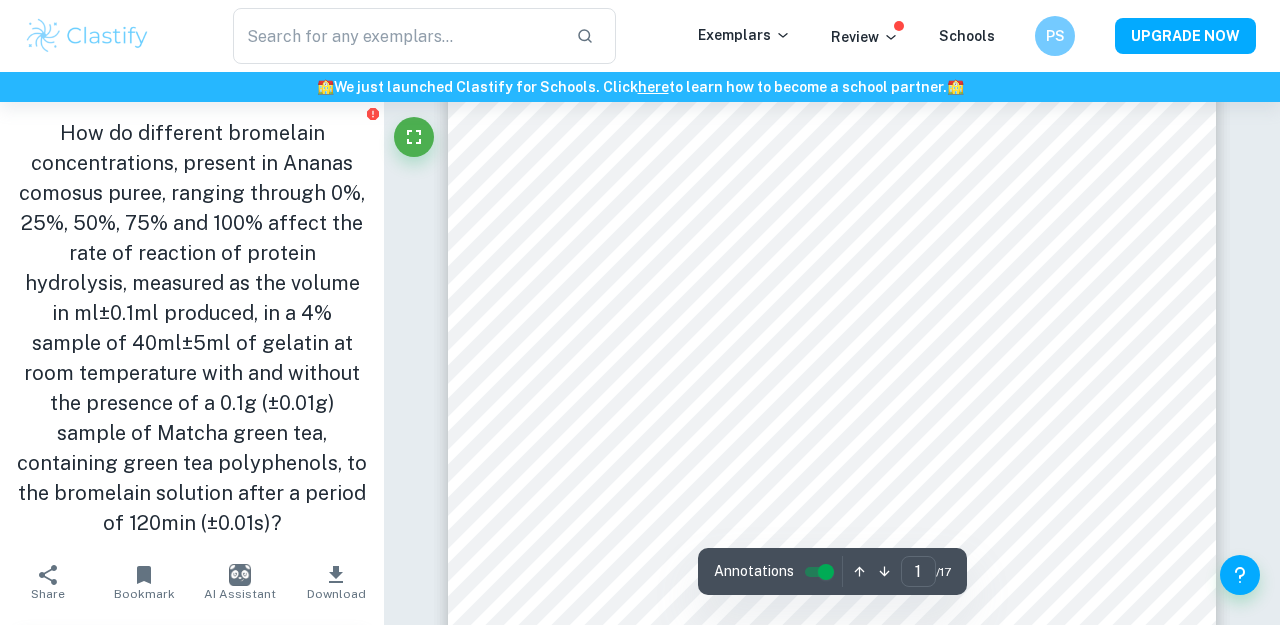 scroll, scrollTop: 147, scrollLeft: 0, axis: vertical 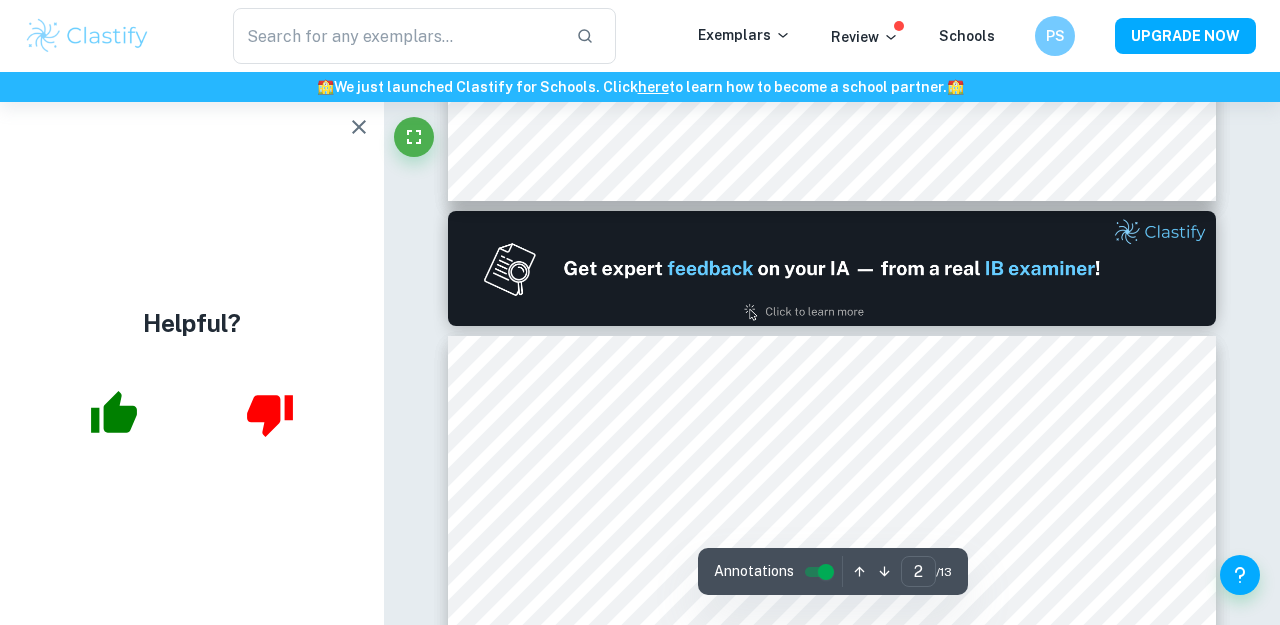 type on "1" 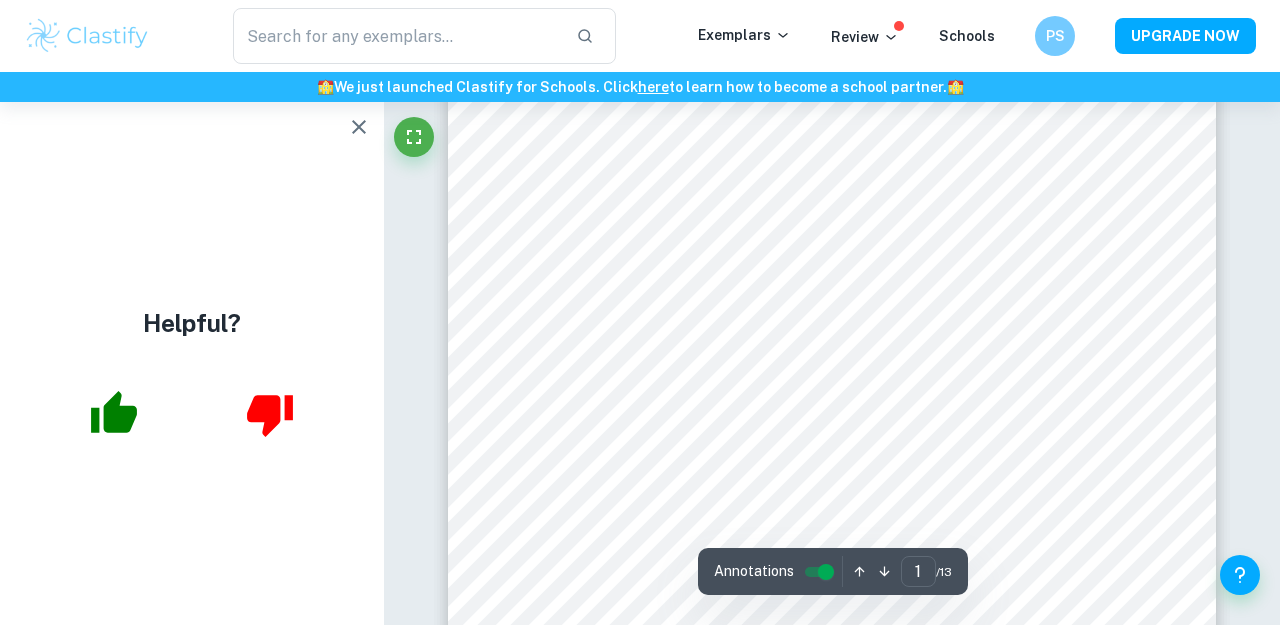 scroll, scrollTop: 489, scrollLeft: 0, axis: vertical 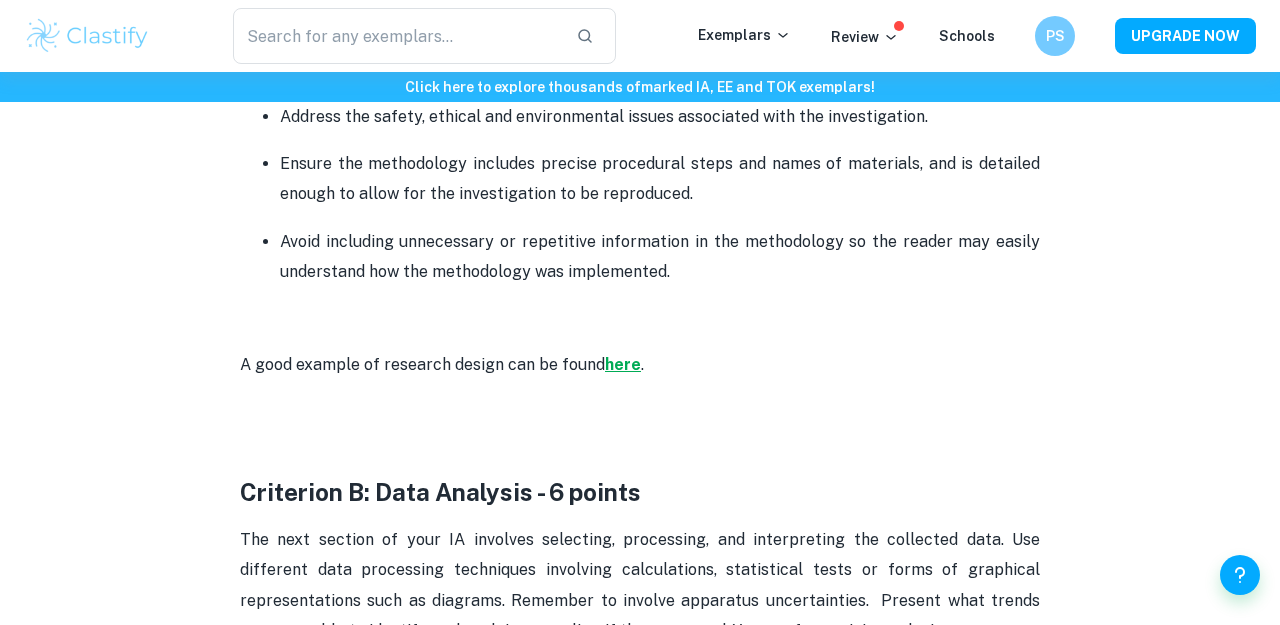 click on "here" at bounding box center [623, 364] 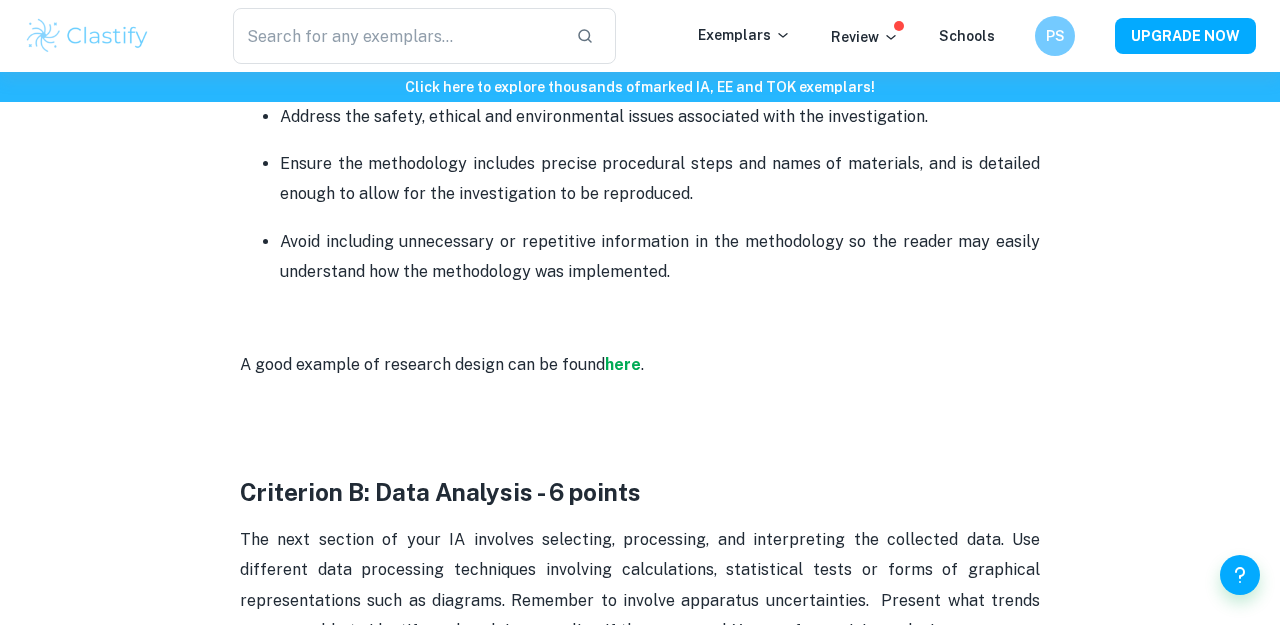 click on "Biology IA Criteria and Checklist   Is your Biology IA stressing you out? Do not worry! We're here to help you improve your grade by making sure that your investigation meets the assessment criteria. Drawing from extensive experience with numerous revised essays, here are our recommendations. This post covers the new Science IA syllabus starting from the May 2025 exam session. The Biology internal assessment, accounting for  20% of the HL and 25% of the SL score , is graded on a total of  24 points,  evaluating the following aspects:   Criterion A: Research Design - 6 points   For a maximum of 6 points: The research question must state the dependent and independent variables or two correlated variables and briefly describe the system in which the research question is embedded - describe the method of analysis. Discuss background theory of direct relevance to the research question.  Explain the selection of methods for measuring the independent and dependent variables.    here .        here .     ." at bounding box center [640, 1368] 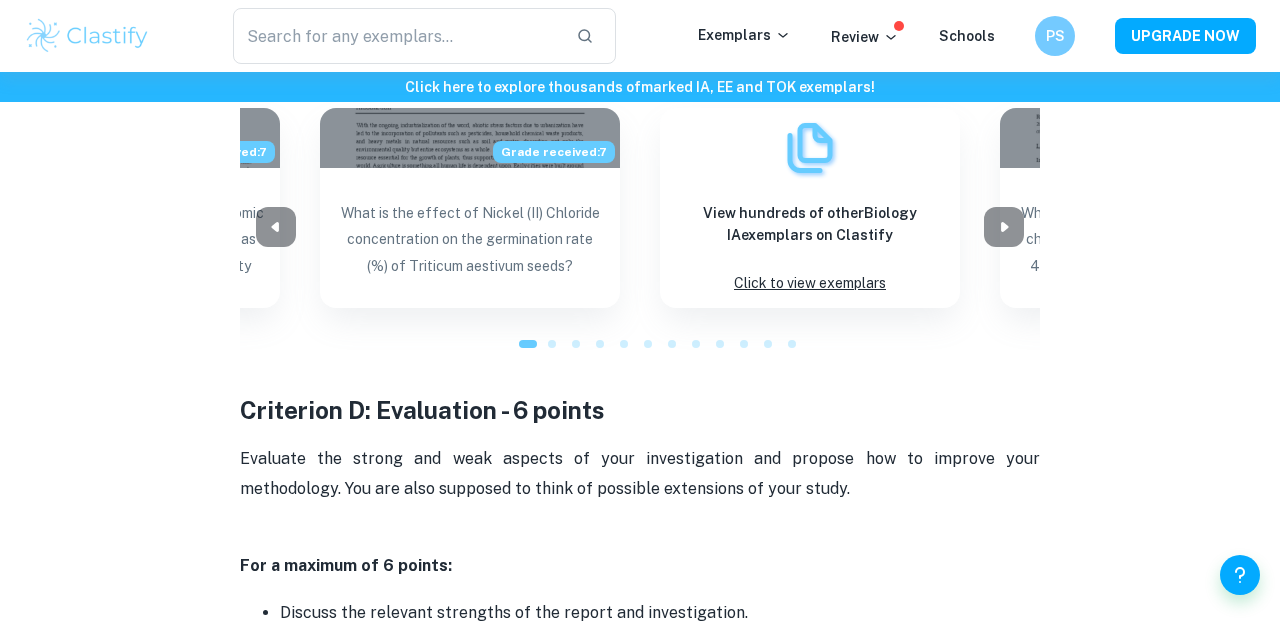 scroll, scrollTop: 3964, scrollLeft: 0, axis: vertical 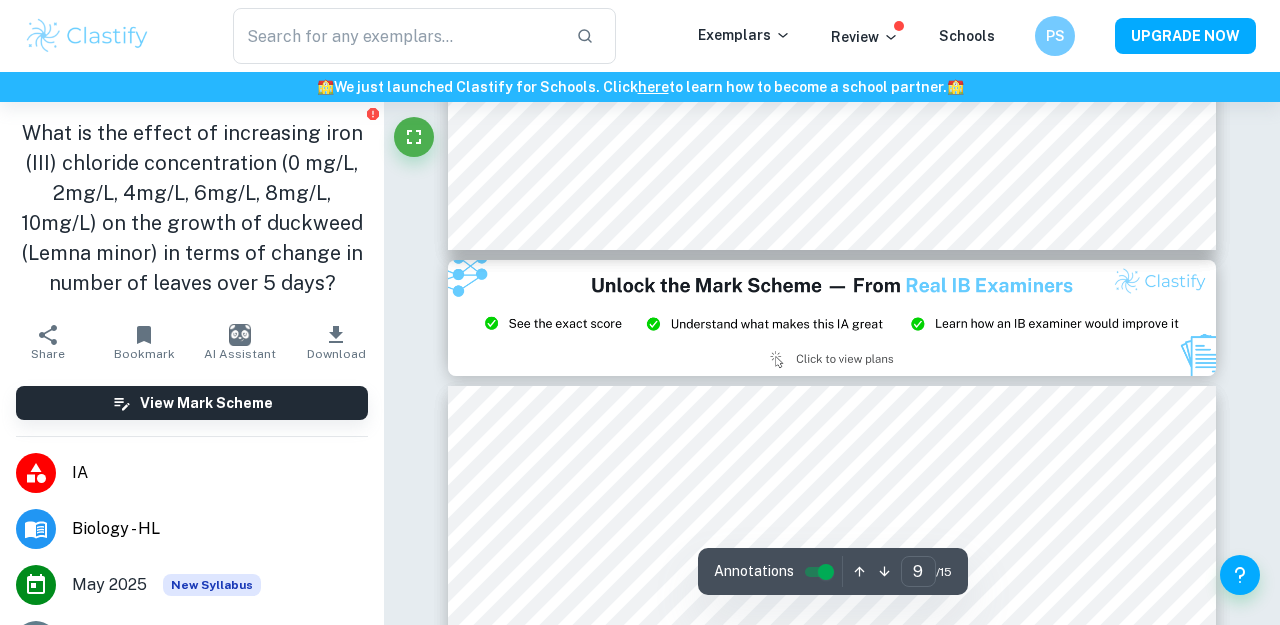 type on "8" 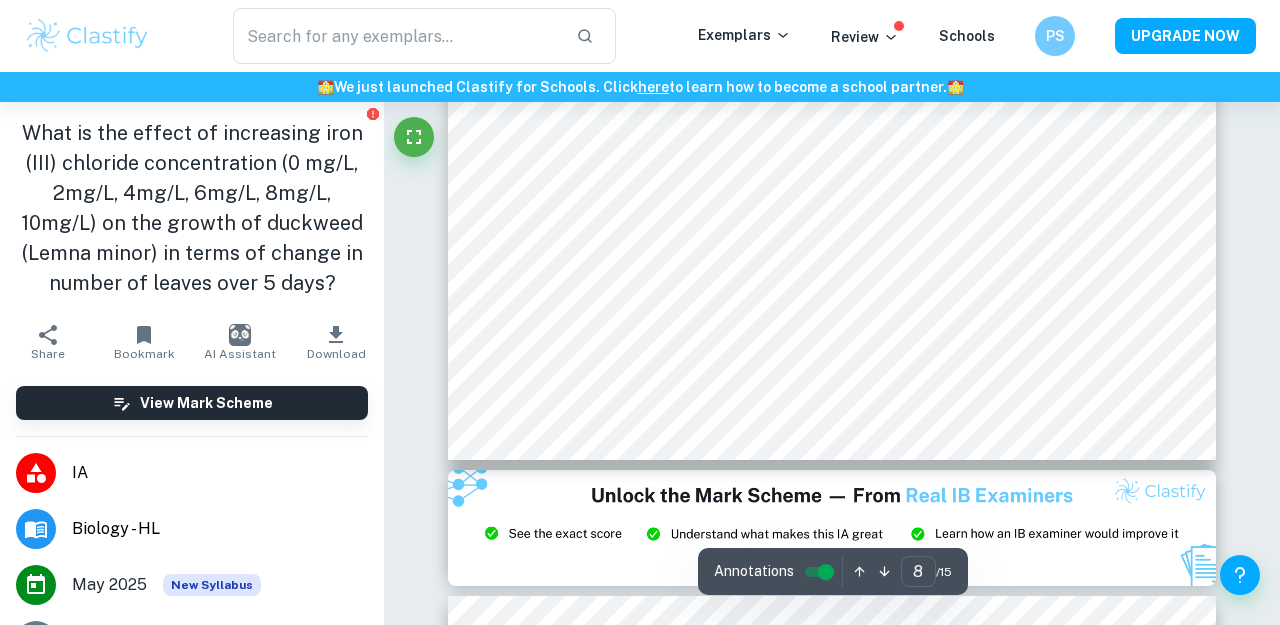 scroll, scrollTop: 8412, scrollLeft: 0, axis: vertical 